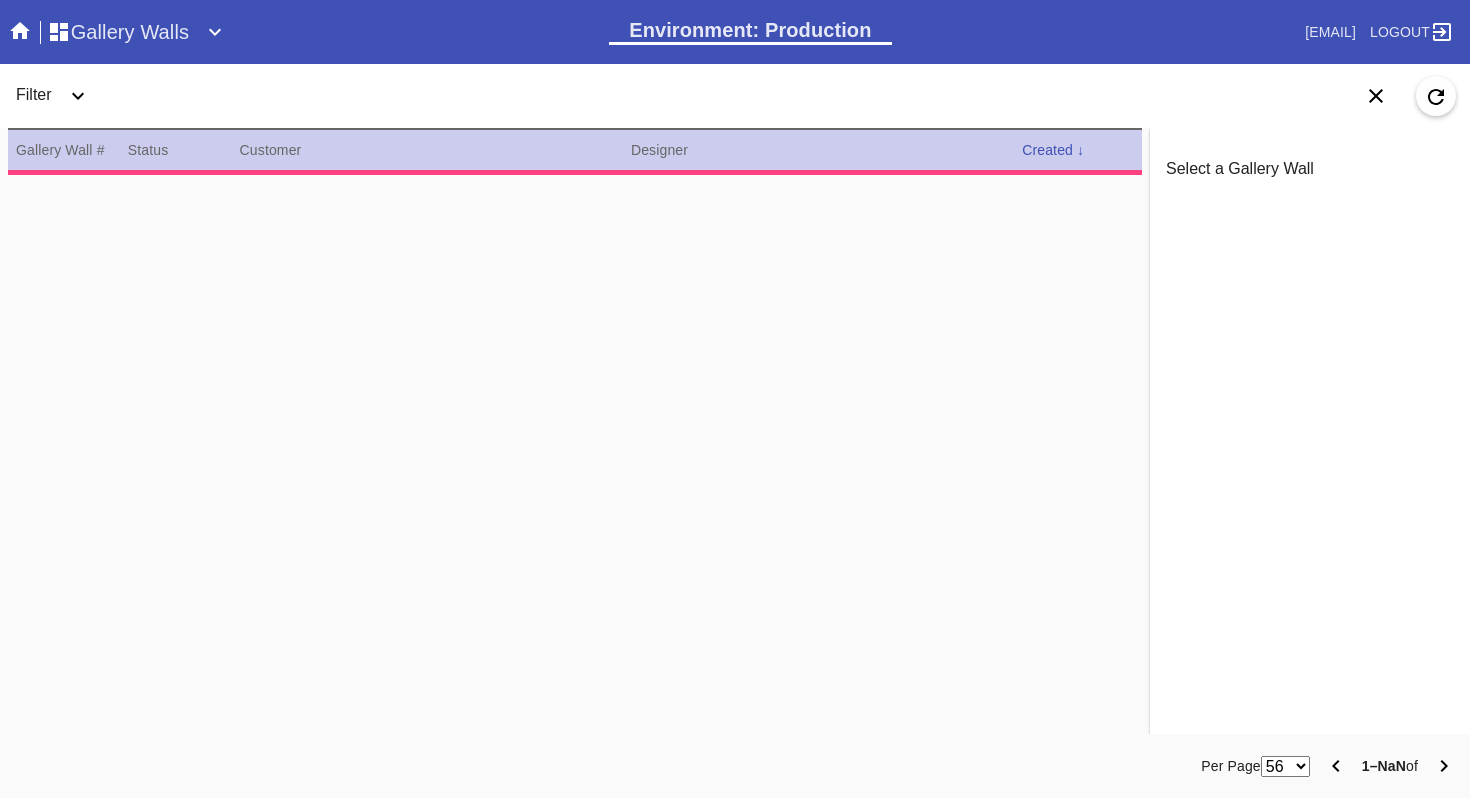 scroll, scrollTop: 0, scrollLeft: 0, axis: both 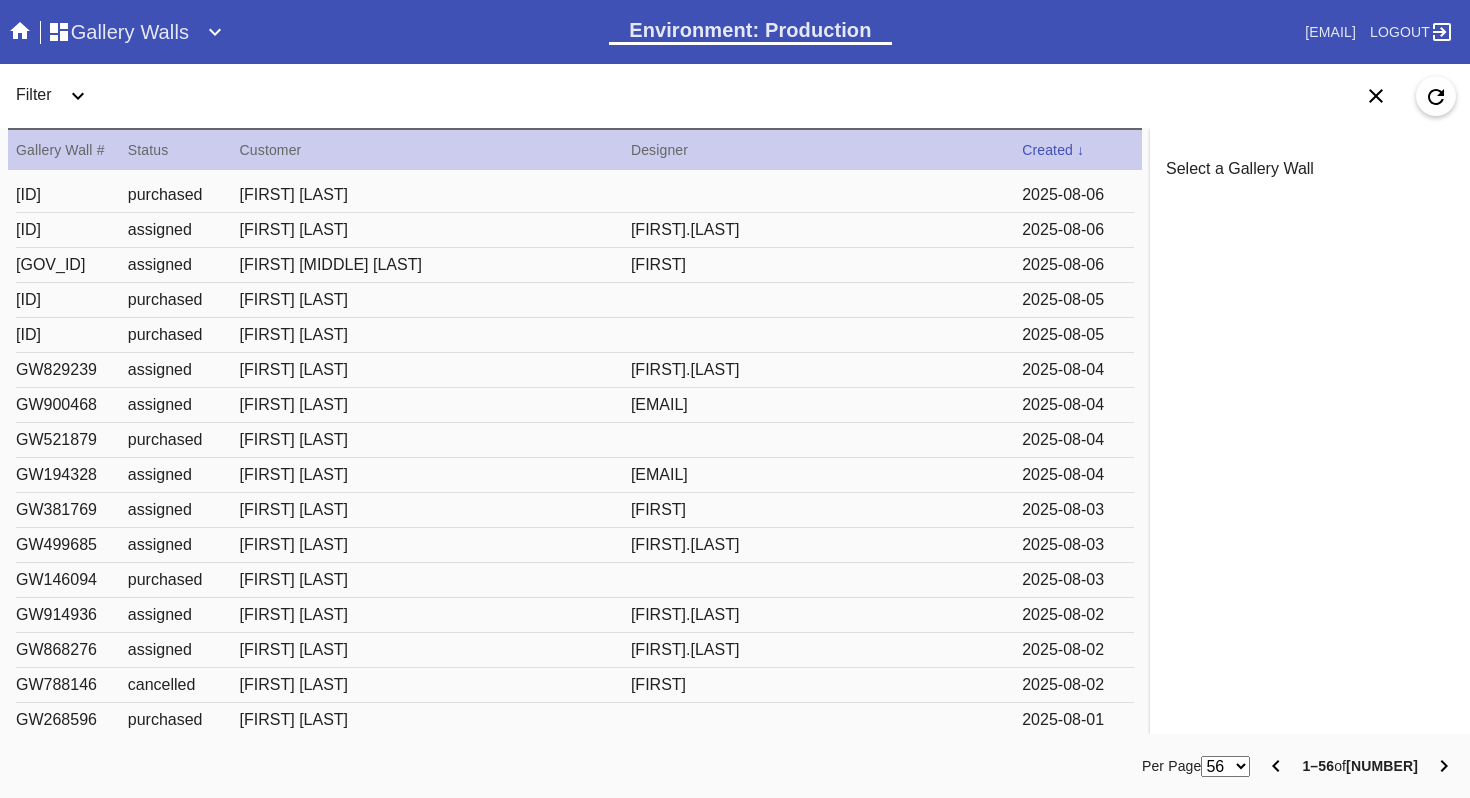 click on "56 100 250" at bounding box center [1225, 766] 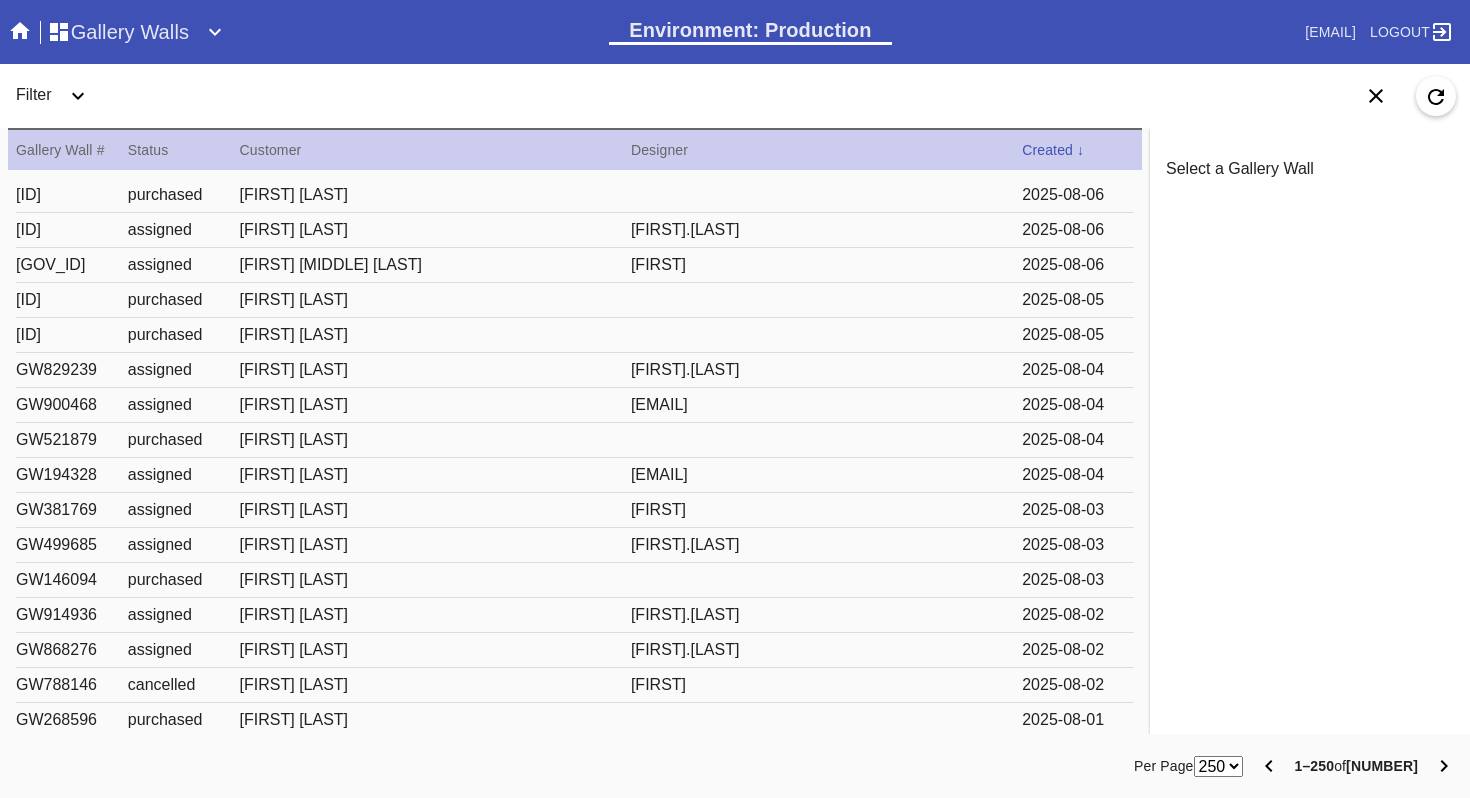 scroll, scrollTop: 5216, scrollLeft: 0, axis: vertical 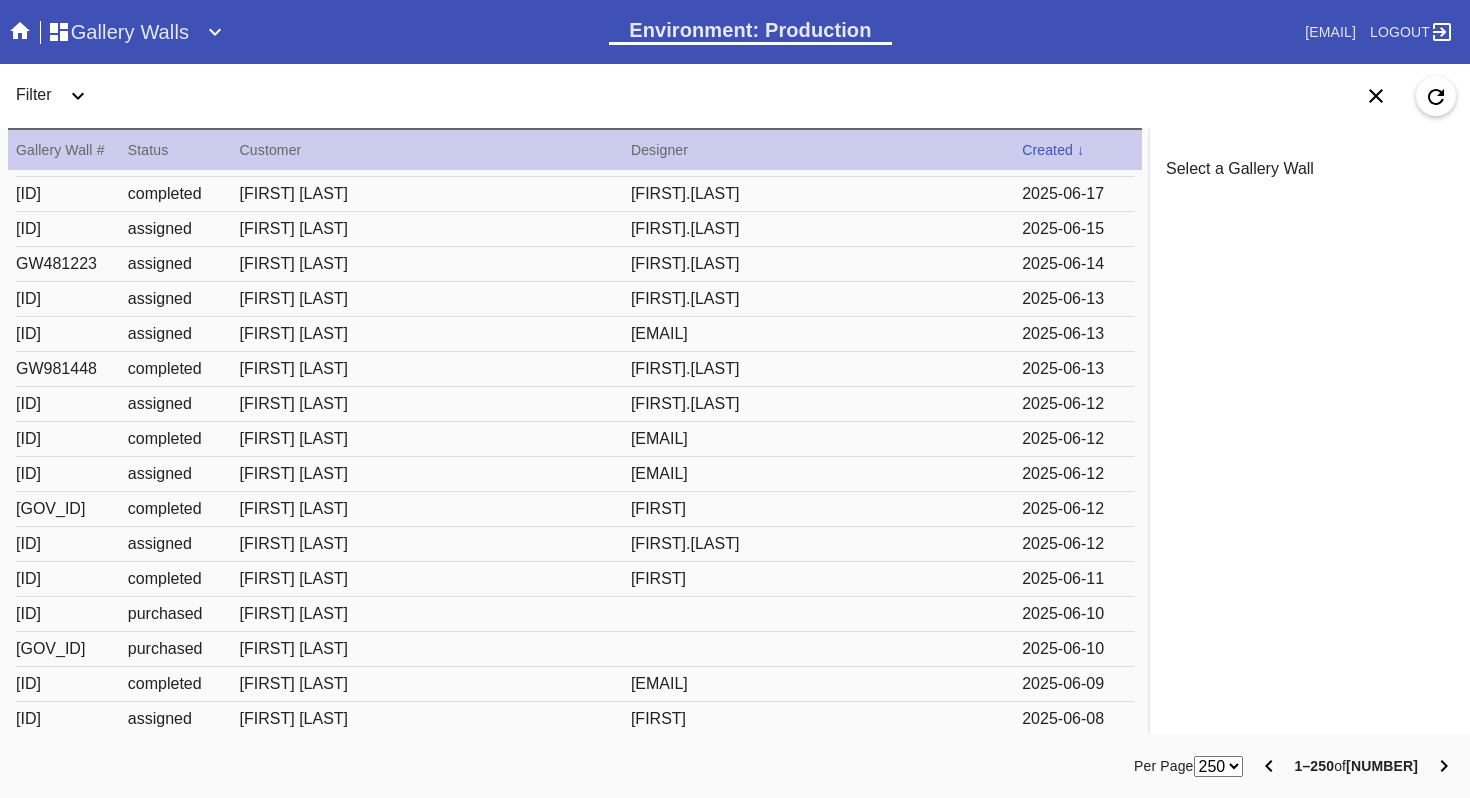 click on "[FIRST] [LAST]" at bounding box center (435, 299) 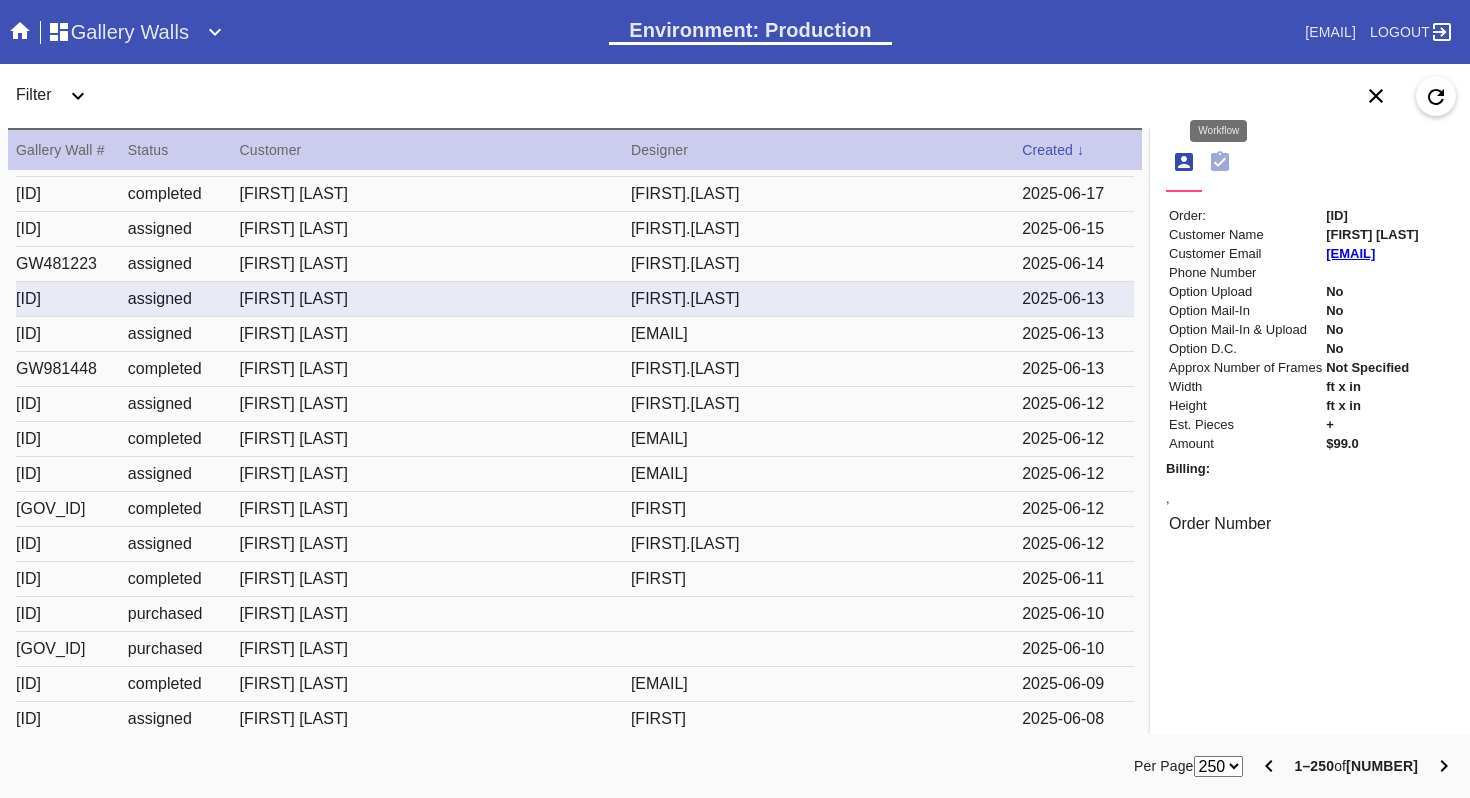 click 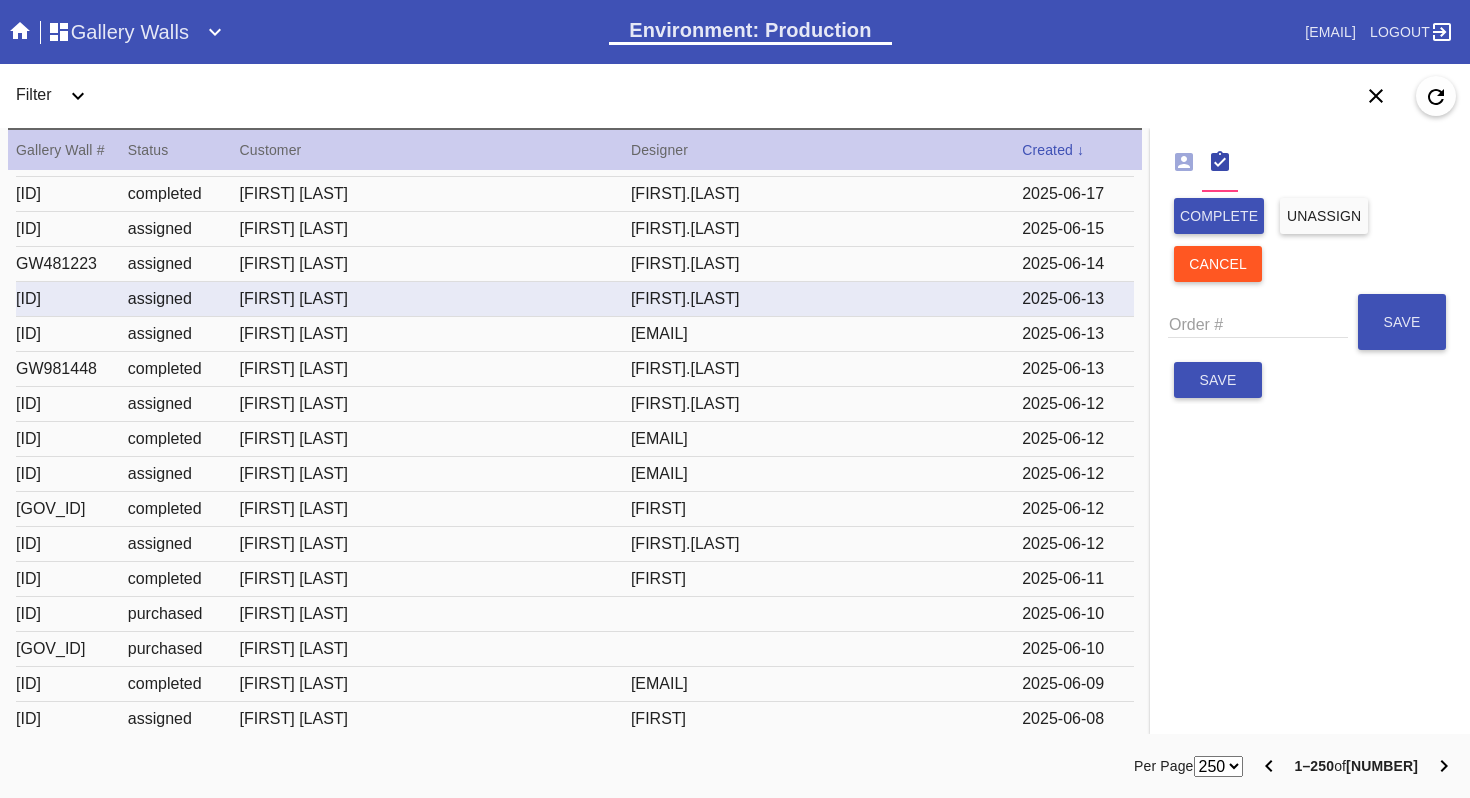 click on "Order #" at bounding box center [1258, 323] 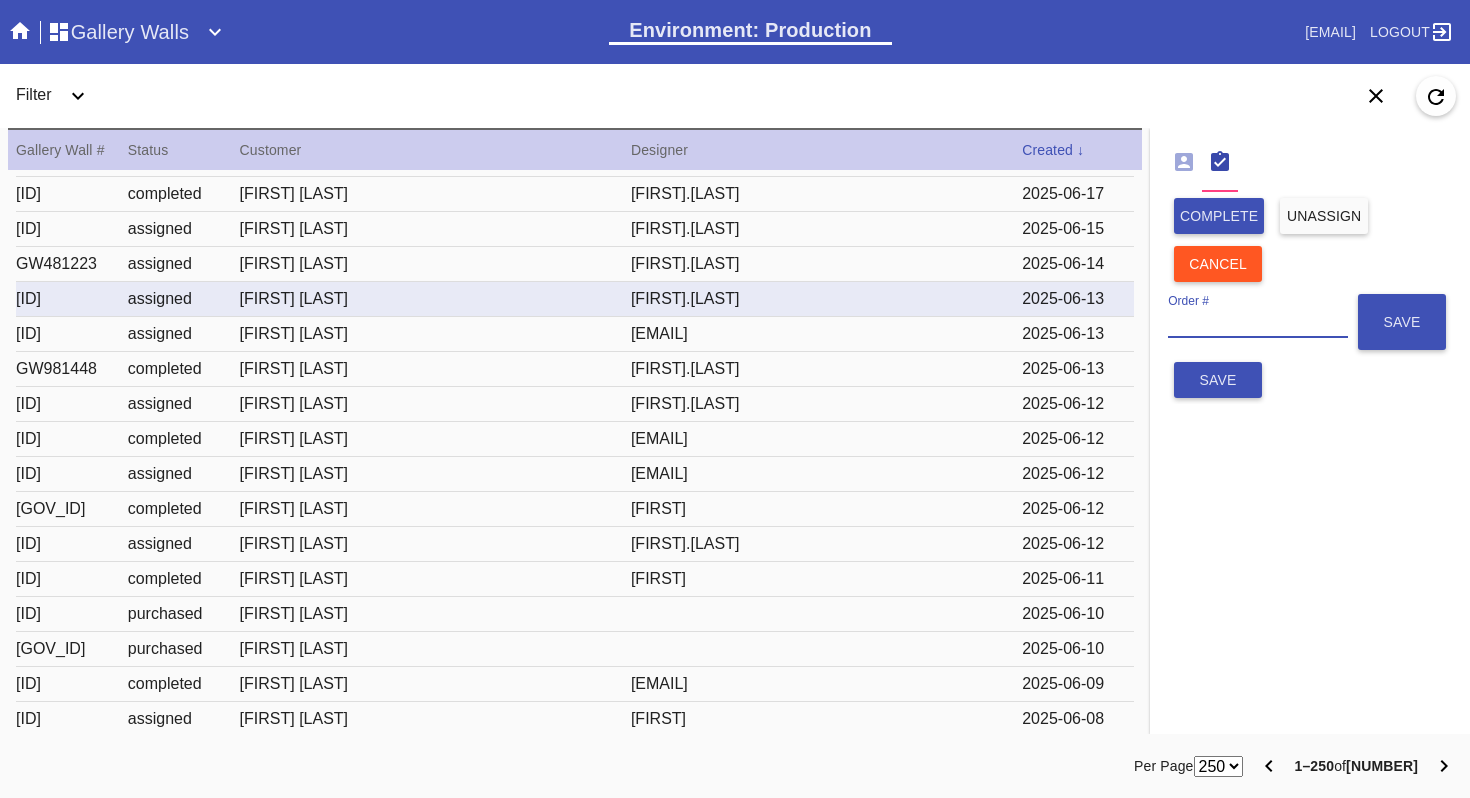paste on "R270326147" 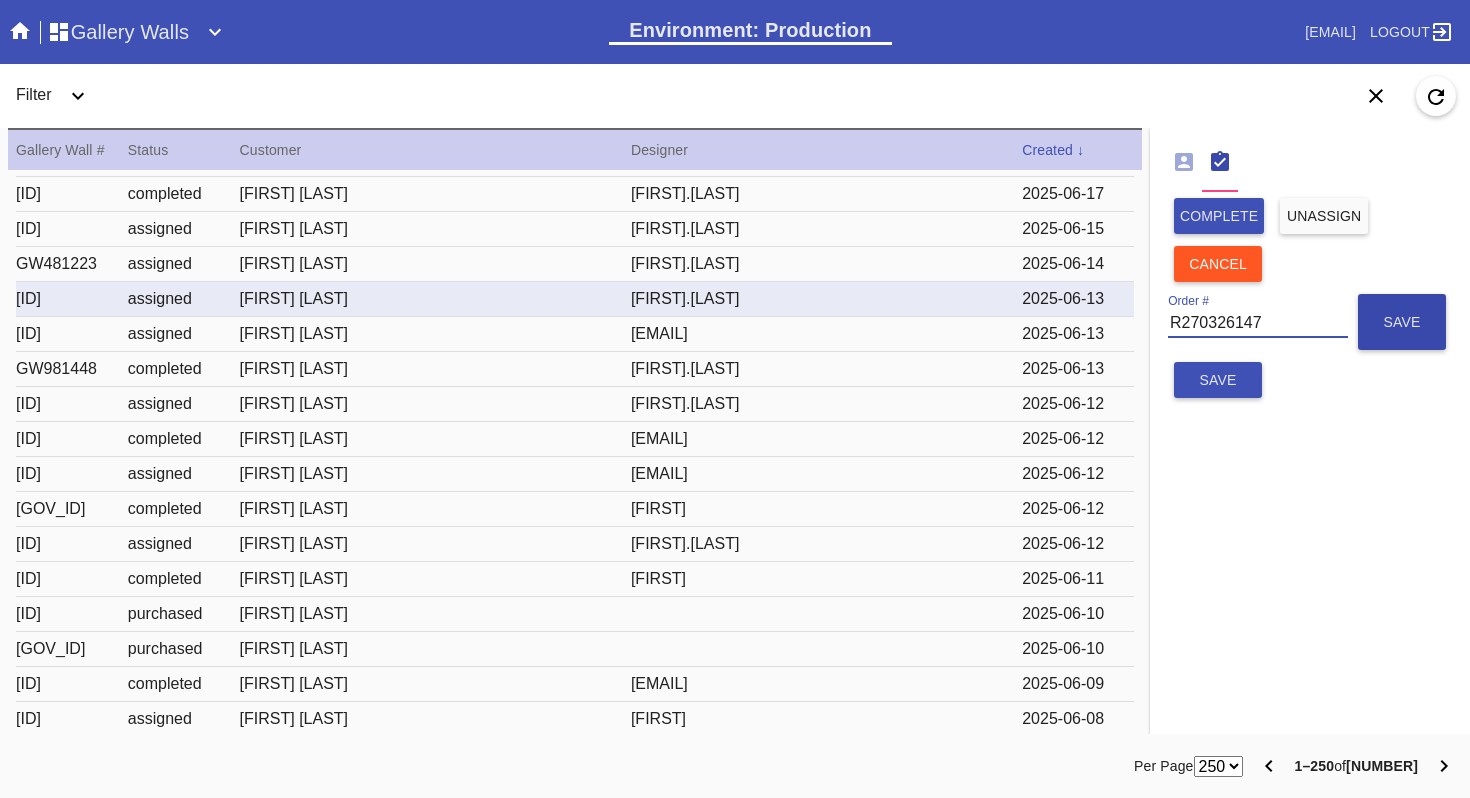 type on "R270326147" 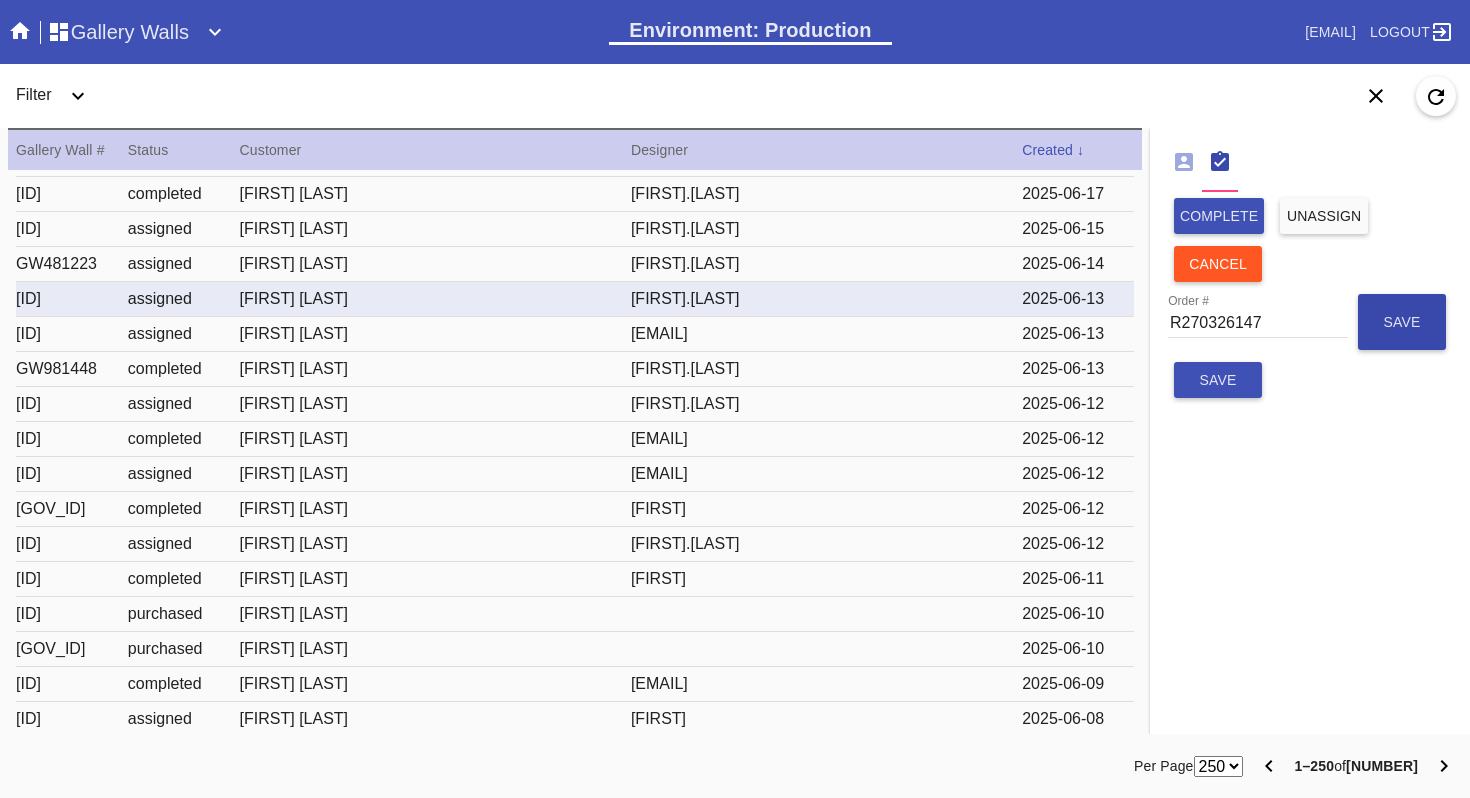 click on "Save" at bounding box center [1402, 322] 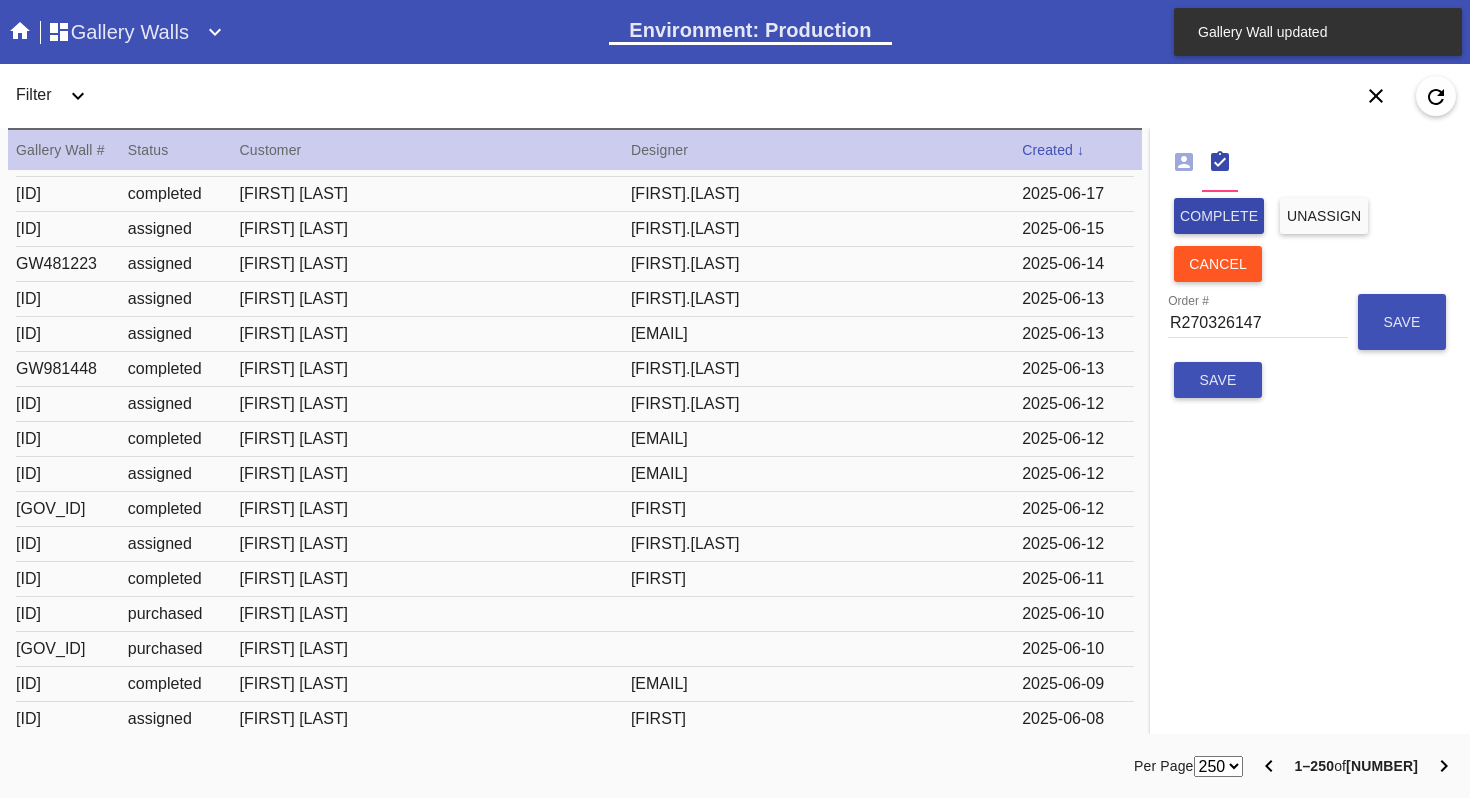 click on "complete" at bounding box center [1219, 216] 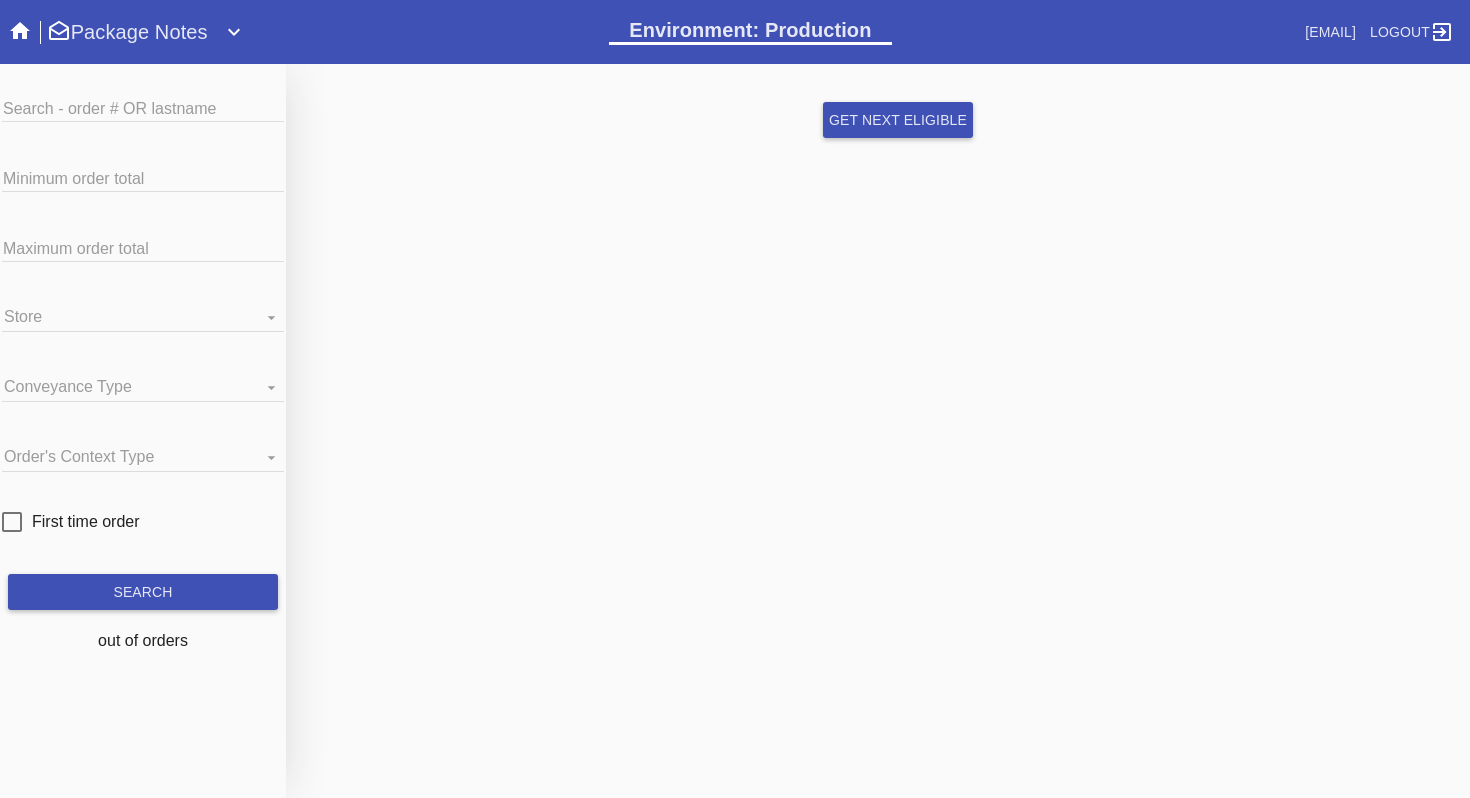 scroll, scrollTop: 0, scrollLeft: 0, axis: both 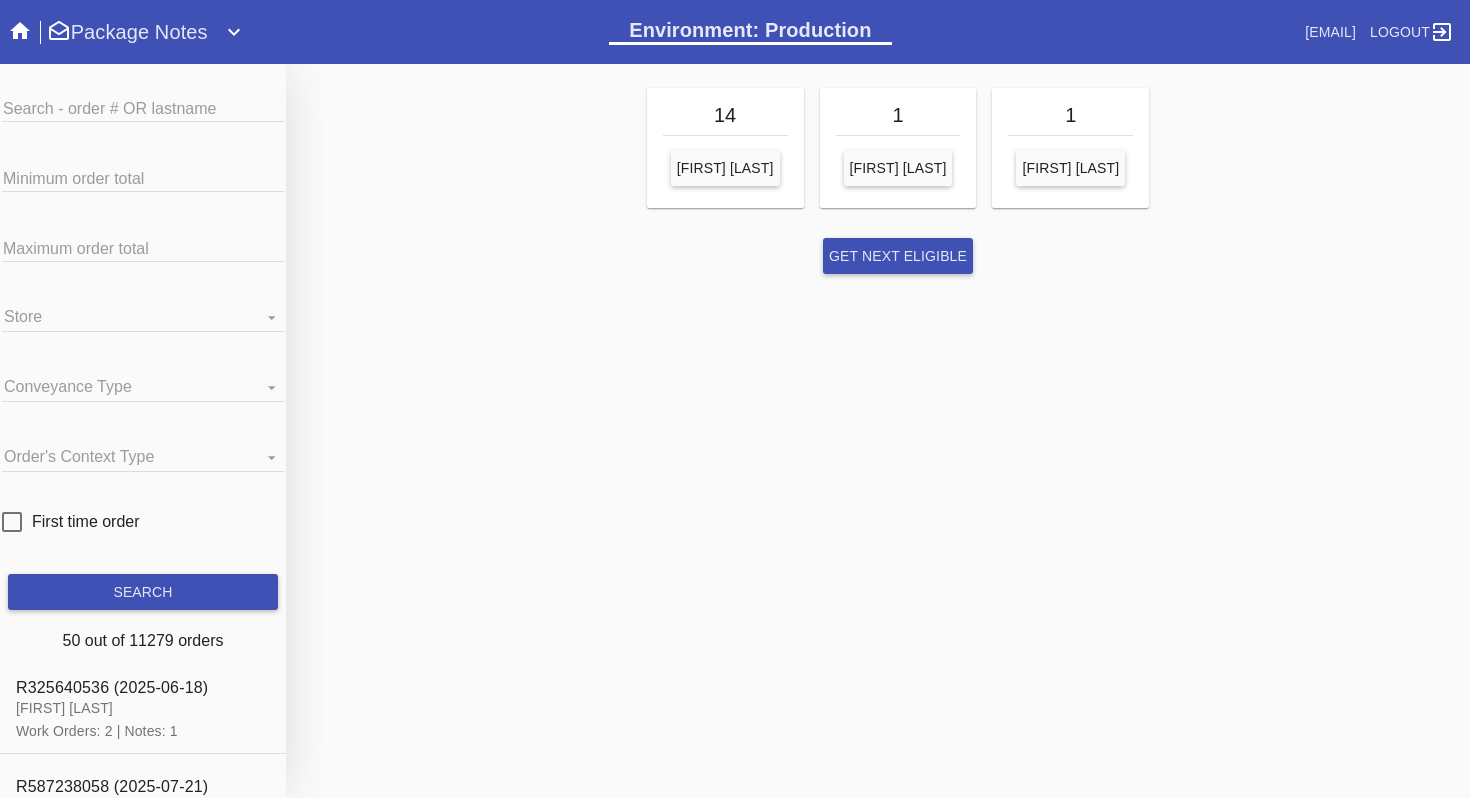 click on "Search - order # OR lastname" at bounding box center [143, 107] 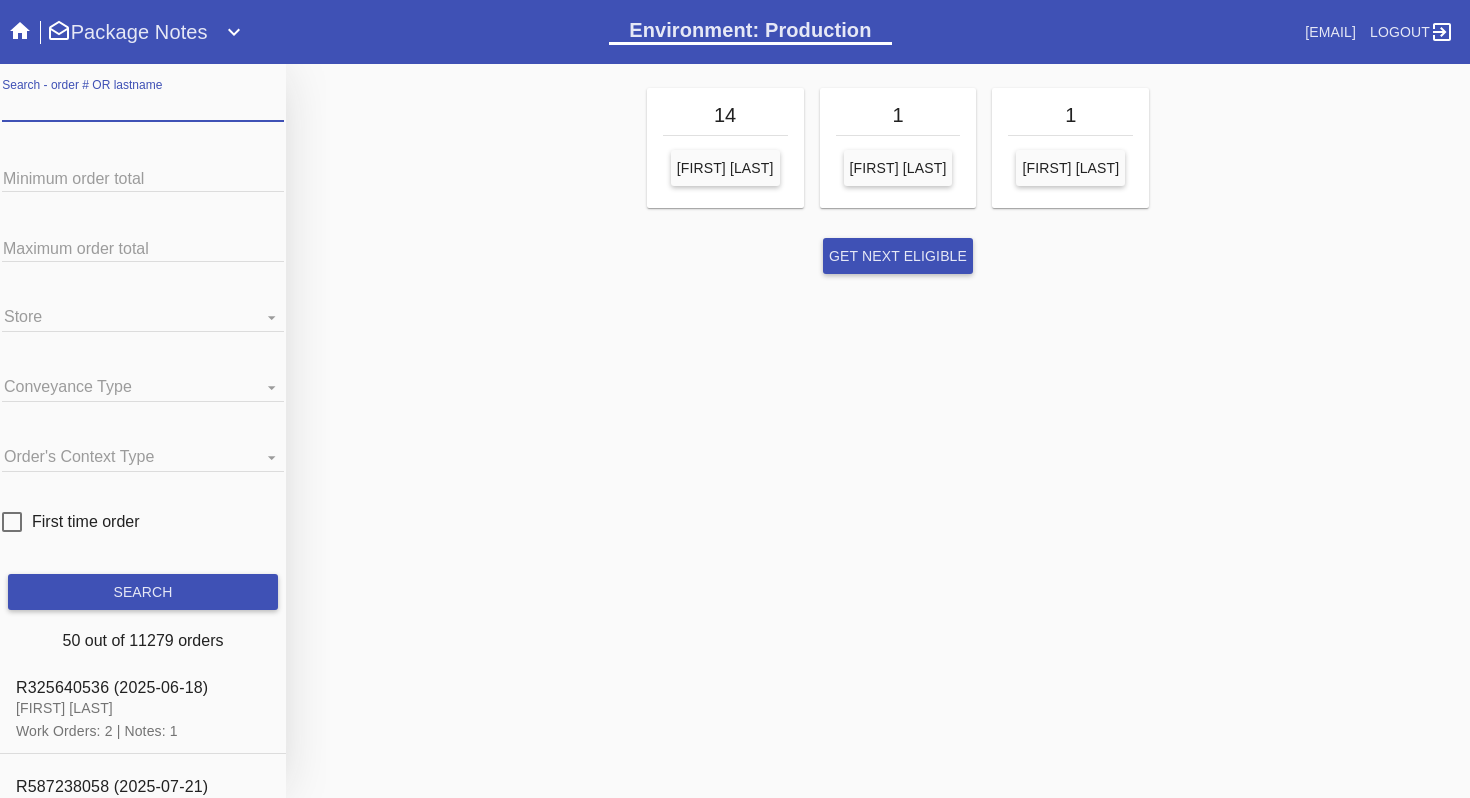 paste on "R270326147" 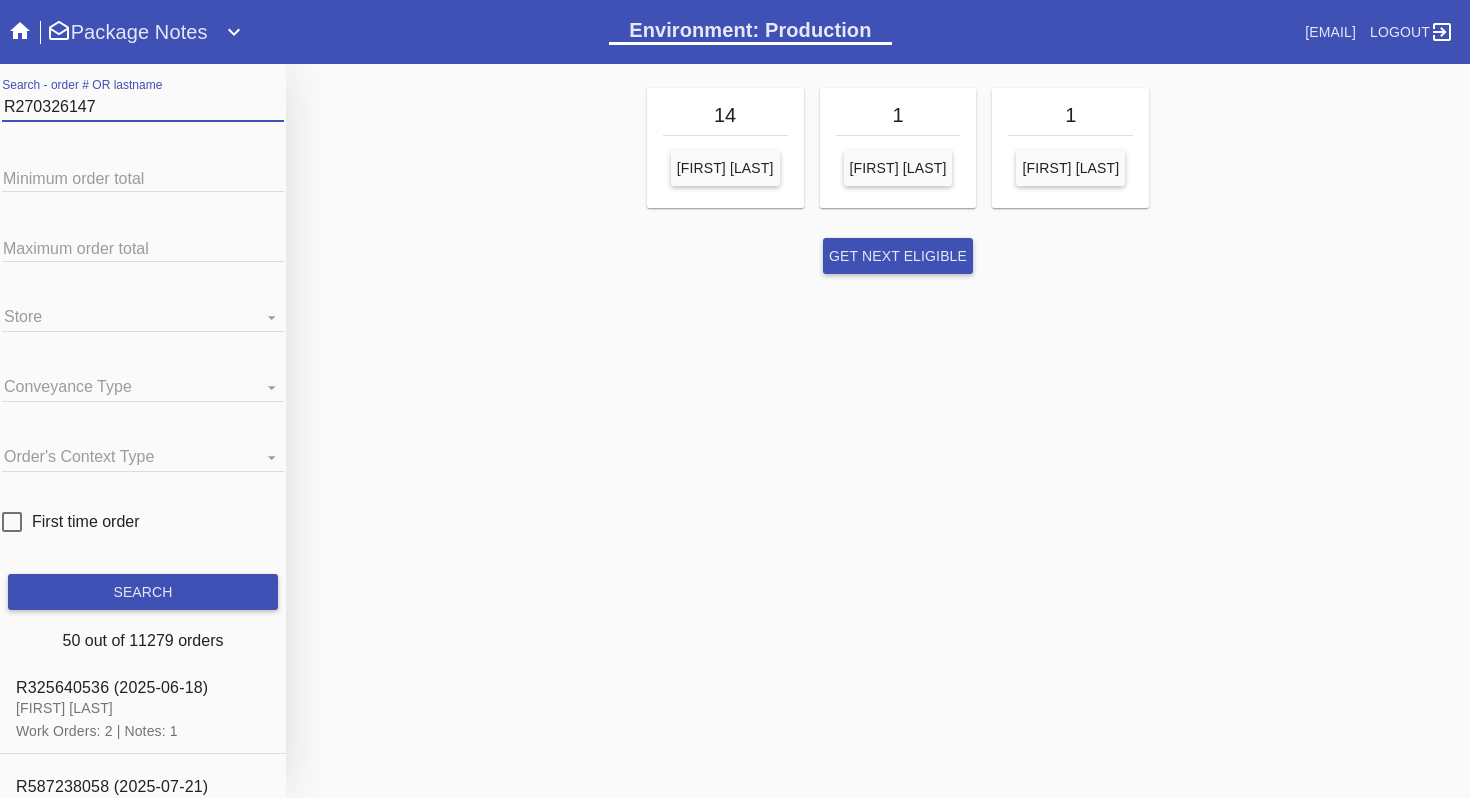 type on "R270326147" 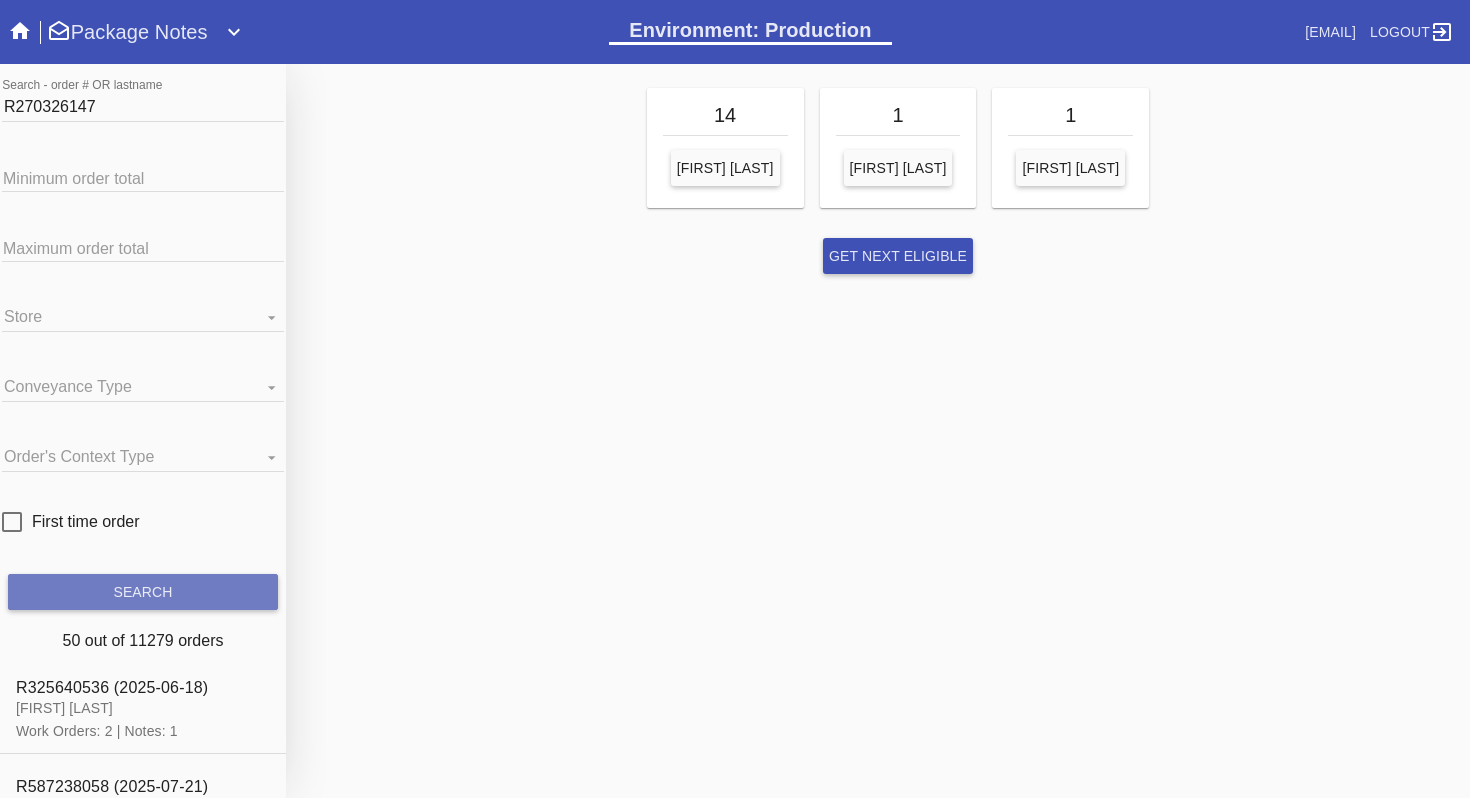 click on "search" at bounding box center [143, 592] 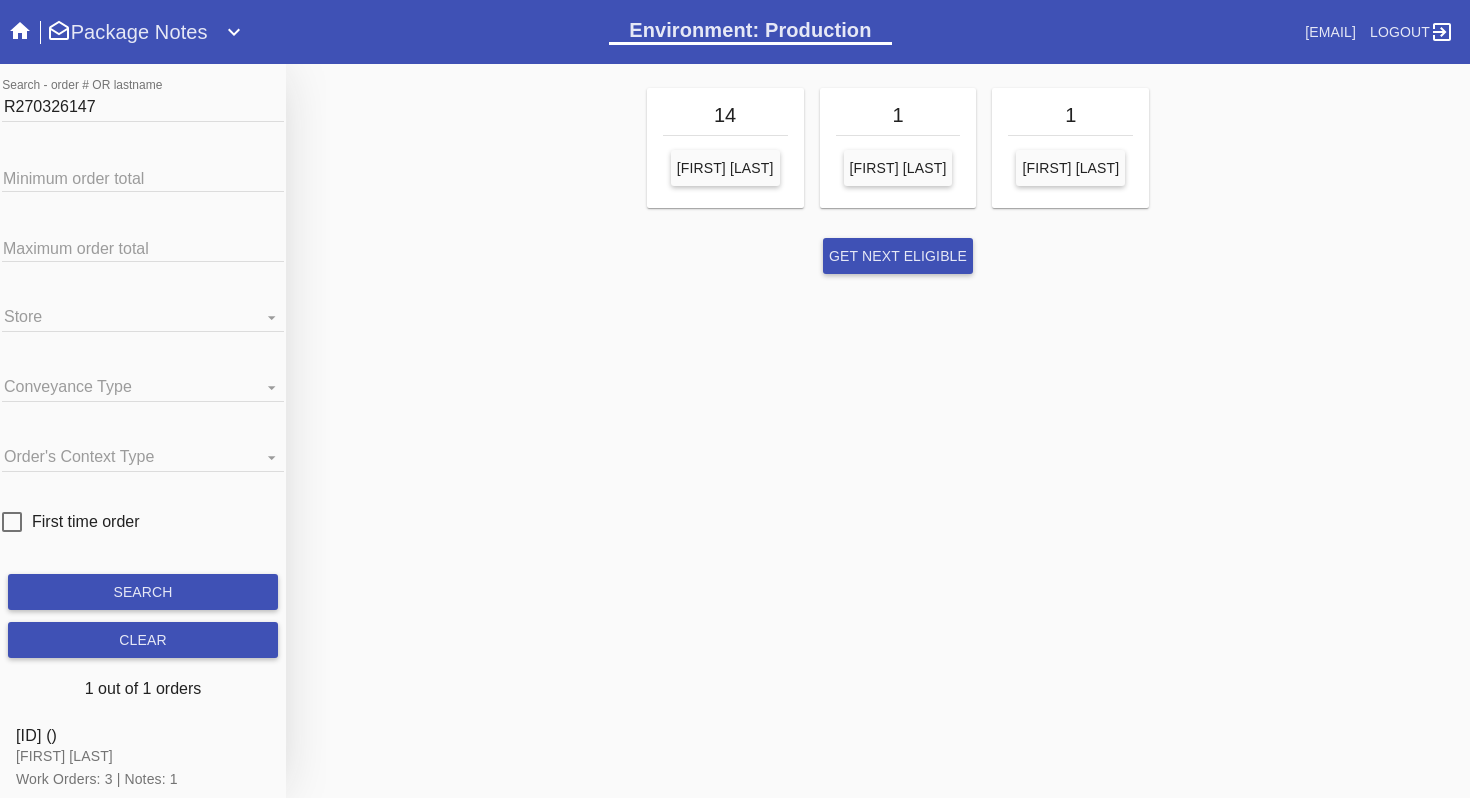 scroll, scrollTop: 13, scrollLeft: 0, axis: vertical 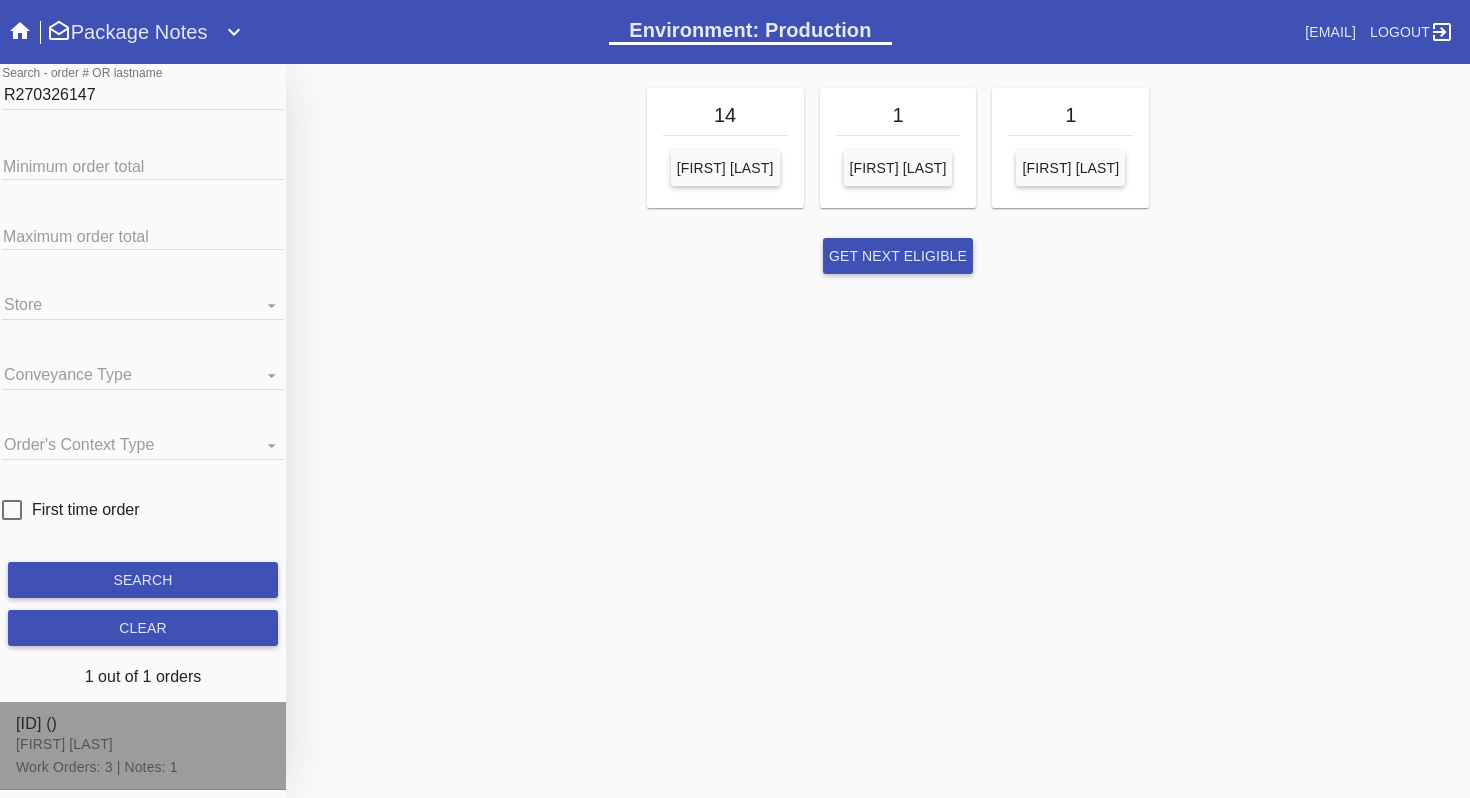 click at bounding box center [143, 746] 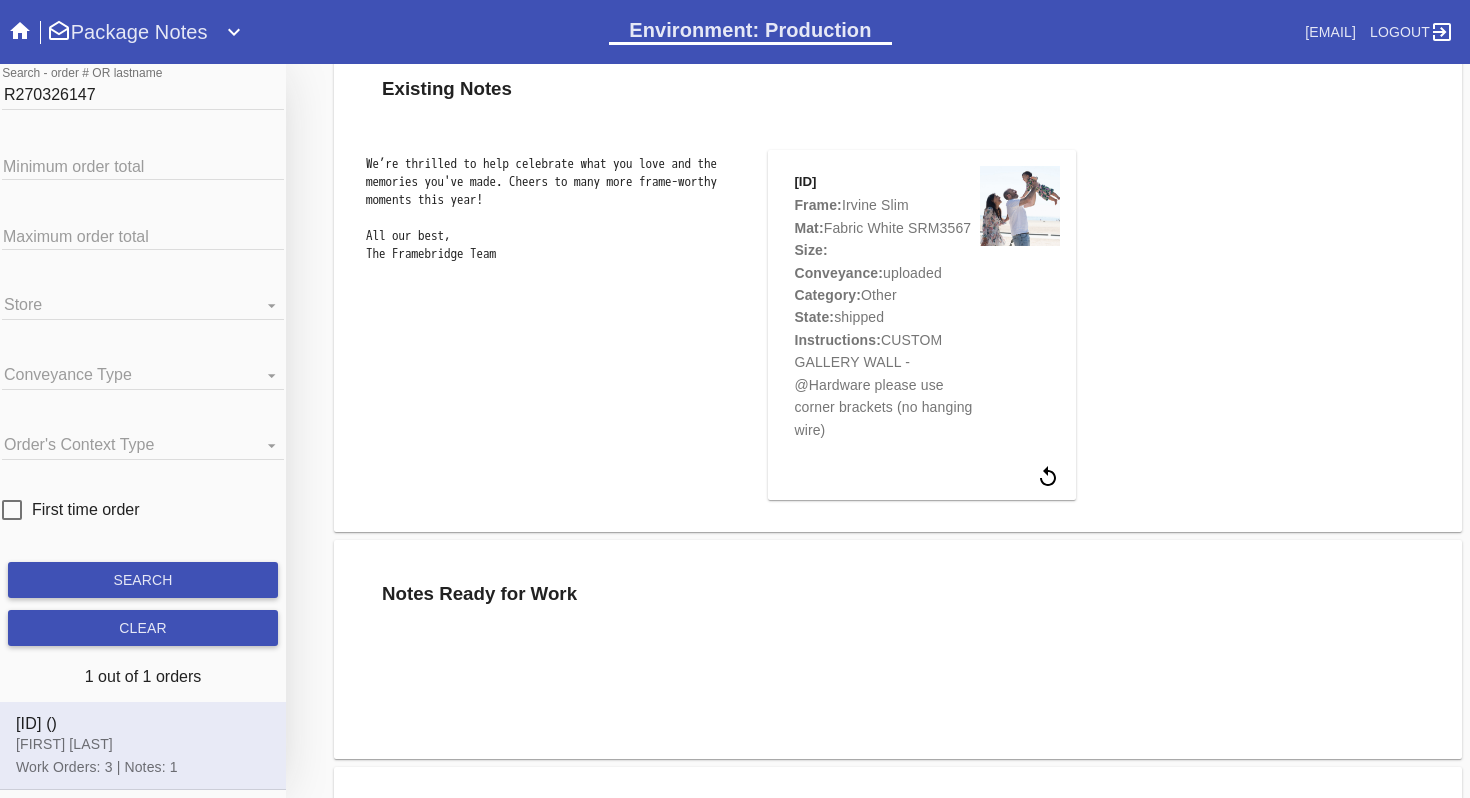 scroll, scrollTop: 0, scrollLeft: 0, axis: both 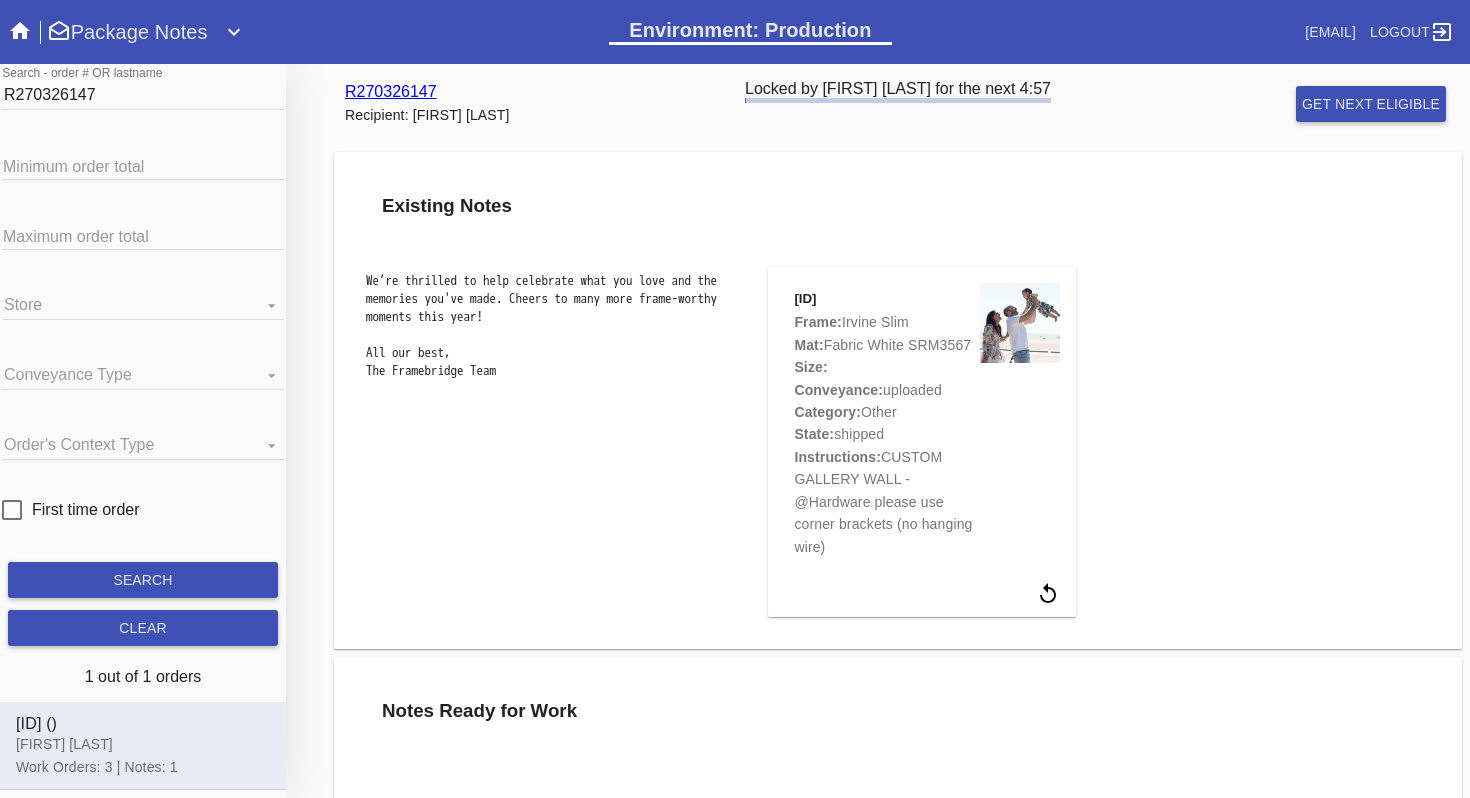 click on "We’re thrilled to help celebrate what you love and the memories you've made. Cheers to many more frame-worthy moments this year!
All our best,
The Framebridge Team" 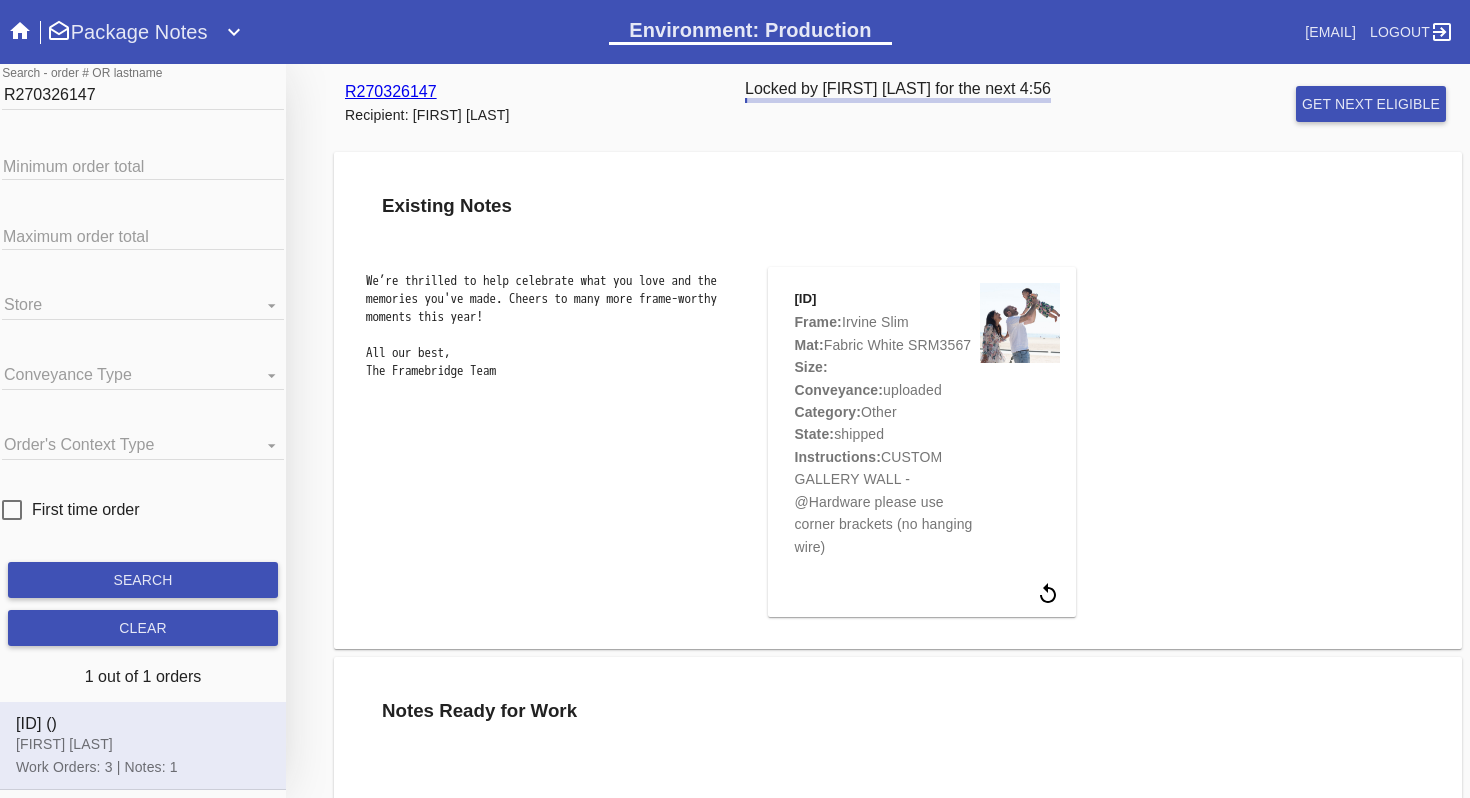 click on "We’re thrilled to help celebrate what you love and the memories you've made. Cheers to many more frame-worthy moments this year!
All our best,
The Framebridge Team" 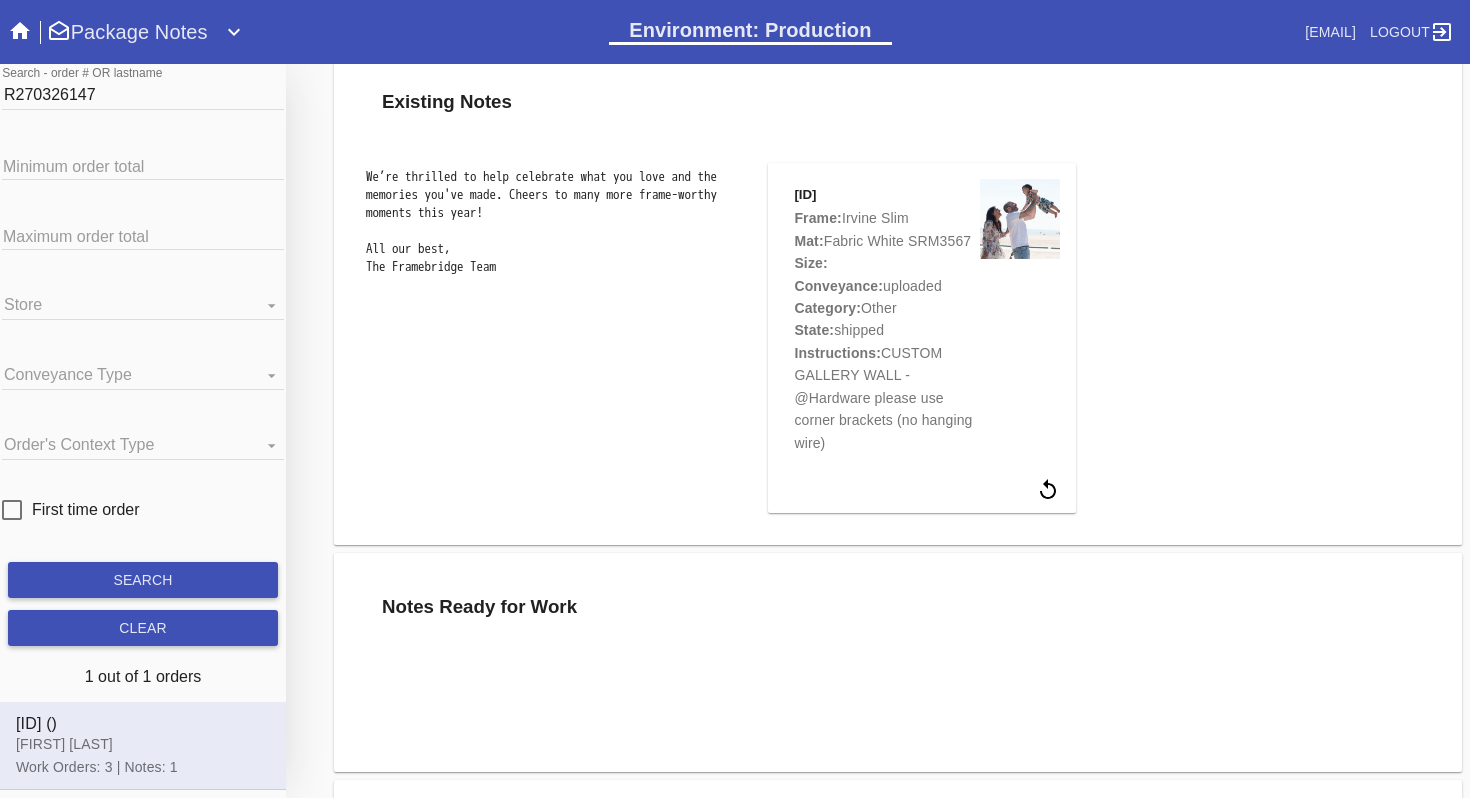 scroll, scrollTop: 134, scrollLeft: 0, axis: vertical 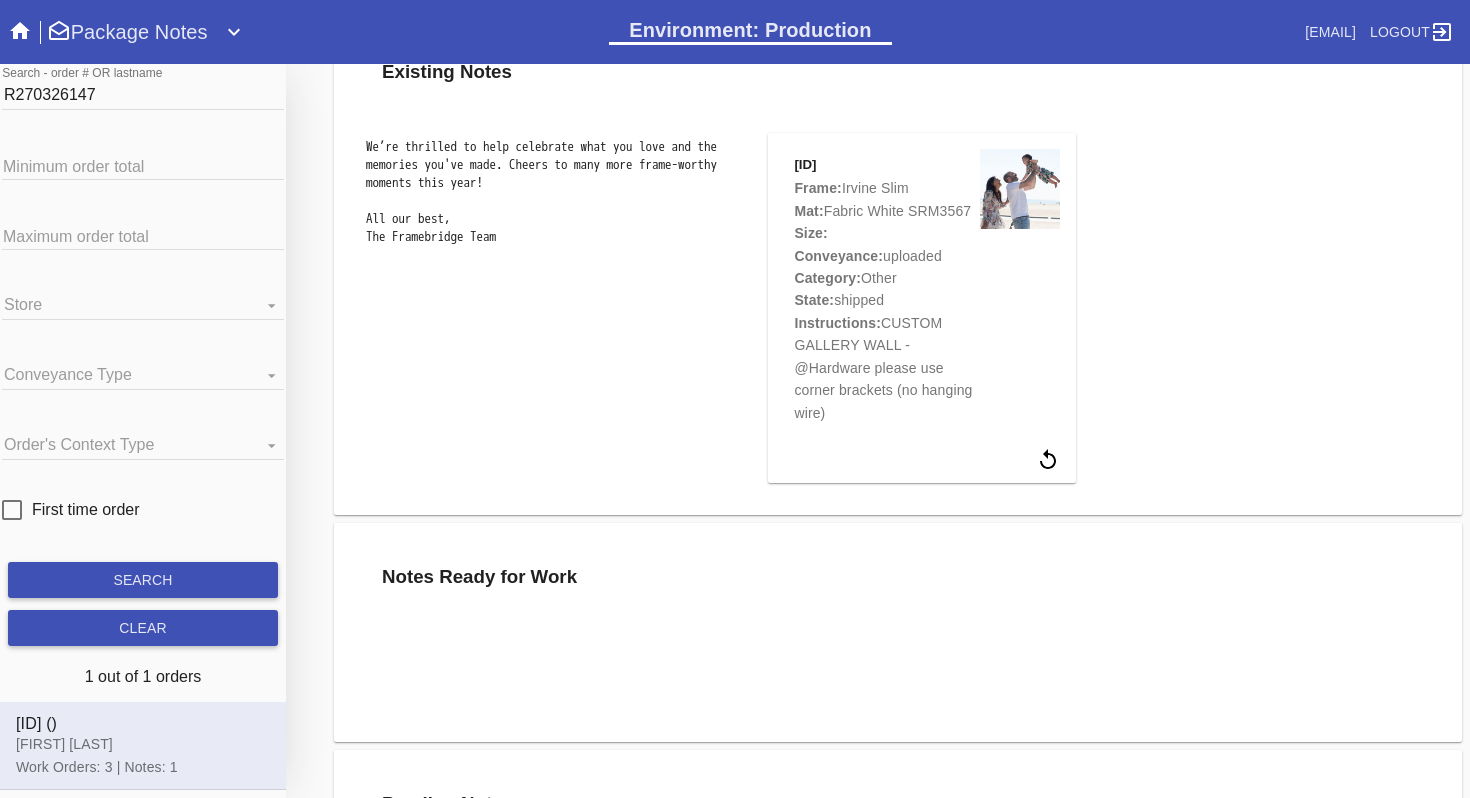 click on "We’re thrilled to help celebrate what you love and the memories you've made. Cheers to many more frame-worthy moments this year!
All our best,
The Framebridge Team" 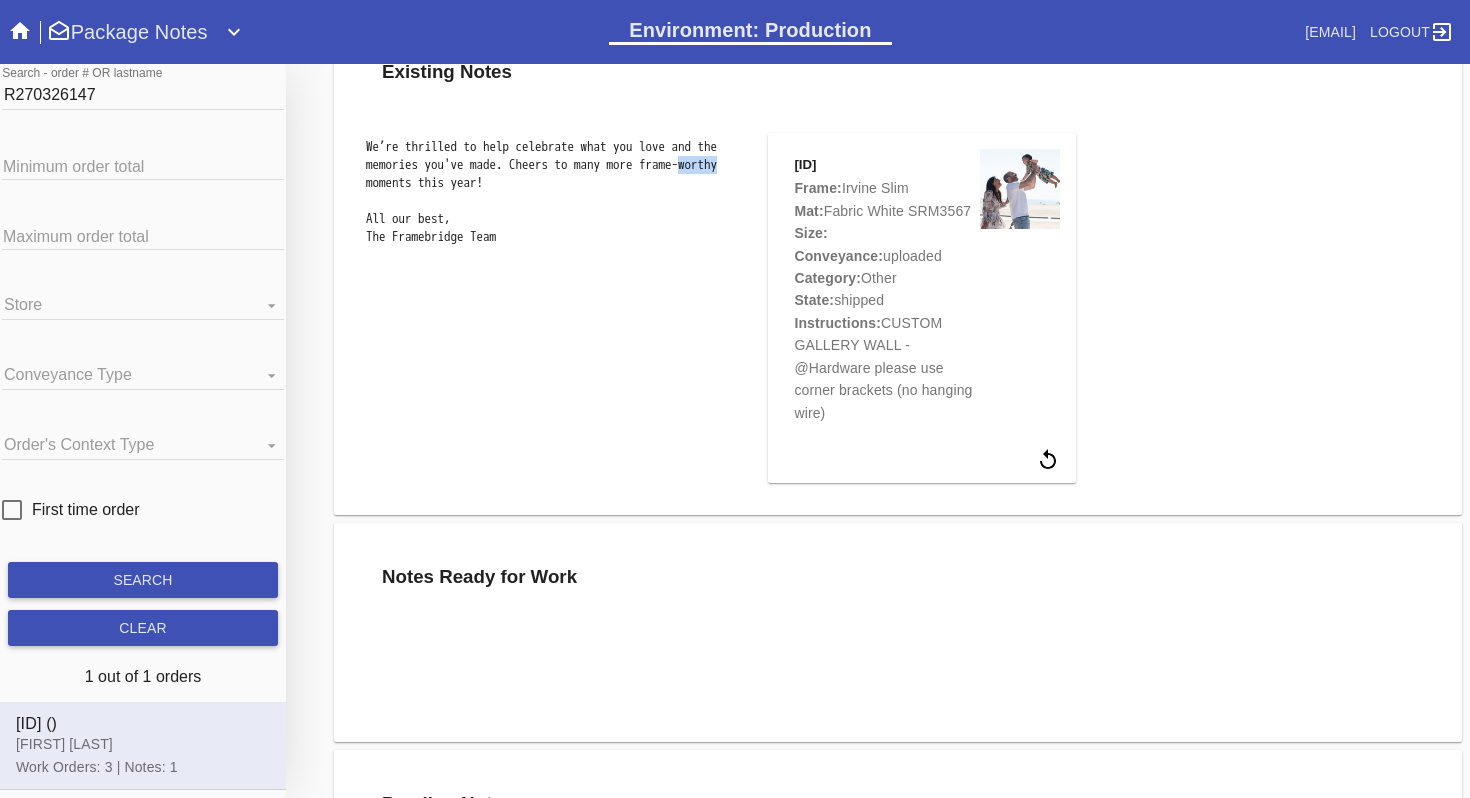 click on "We’re thrilled to help celebrate what you love and the memories you've made. Cheers to many more frame-worthy moments this year!
All our best,
The Framebridge Team" 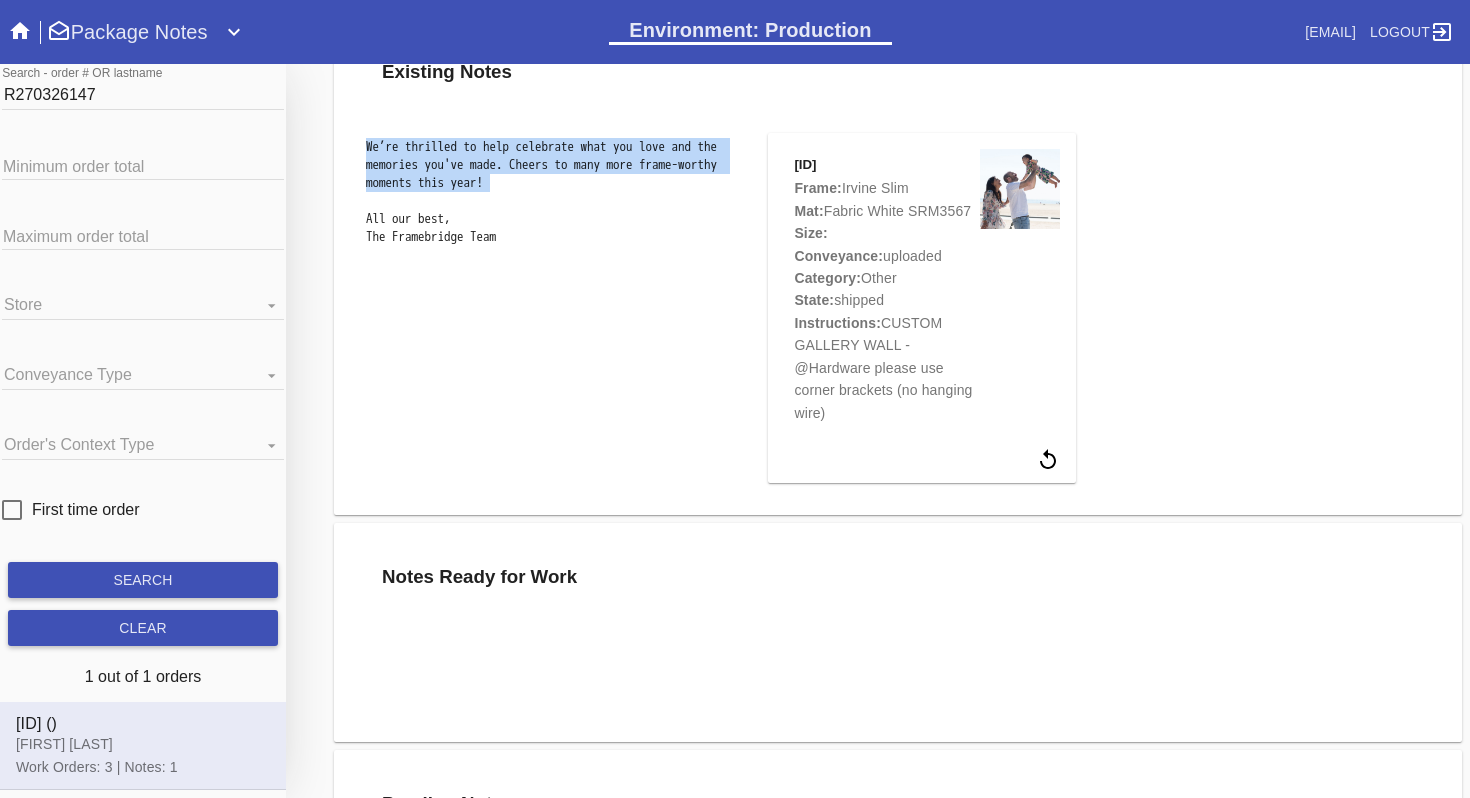 click on "We’re thrilled to help celebrate what you love and the memories you've made. Cheers to many more frame-worthy moments this year!
All our best,
The Framebridge Team" 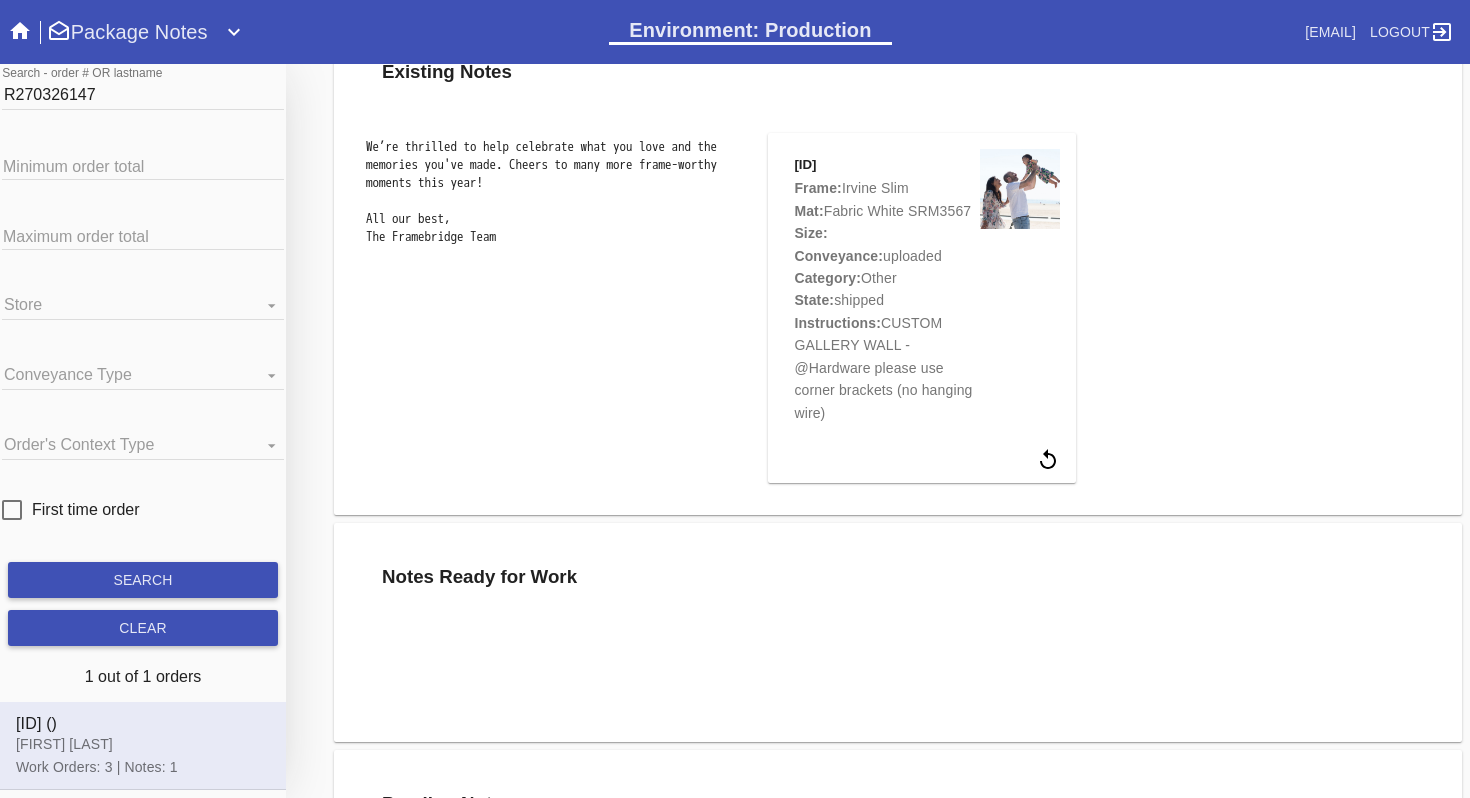 click on "We’re thrilled to help celebrate what you love and the memories you've made. Cheers to many more frame-worthy moments this year!
All our best,
The Framebridge Team
Template
Standard
Standard
Content
We’re thrilled to help celebrate what you love and the memories you've made. Cheers to many more frame-worthy moments this year!
All our best,
The Framebridge Team
save" 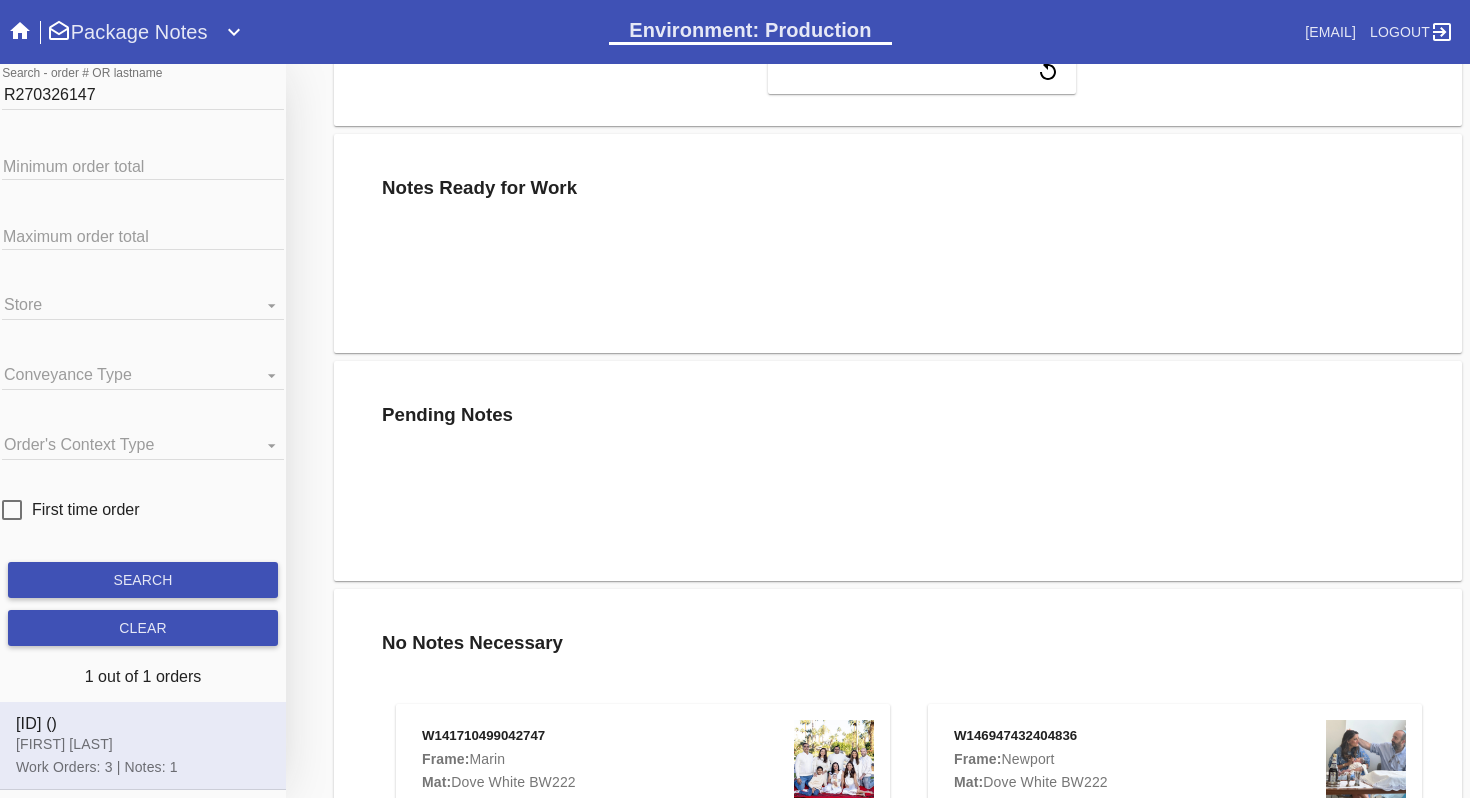 scroll, scrollTop: 730, scrollLeft: 0, axis: vertical 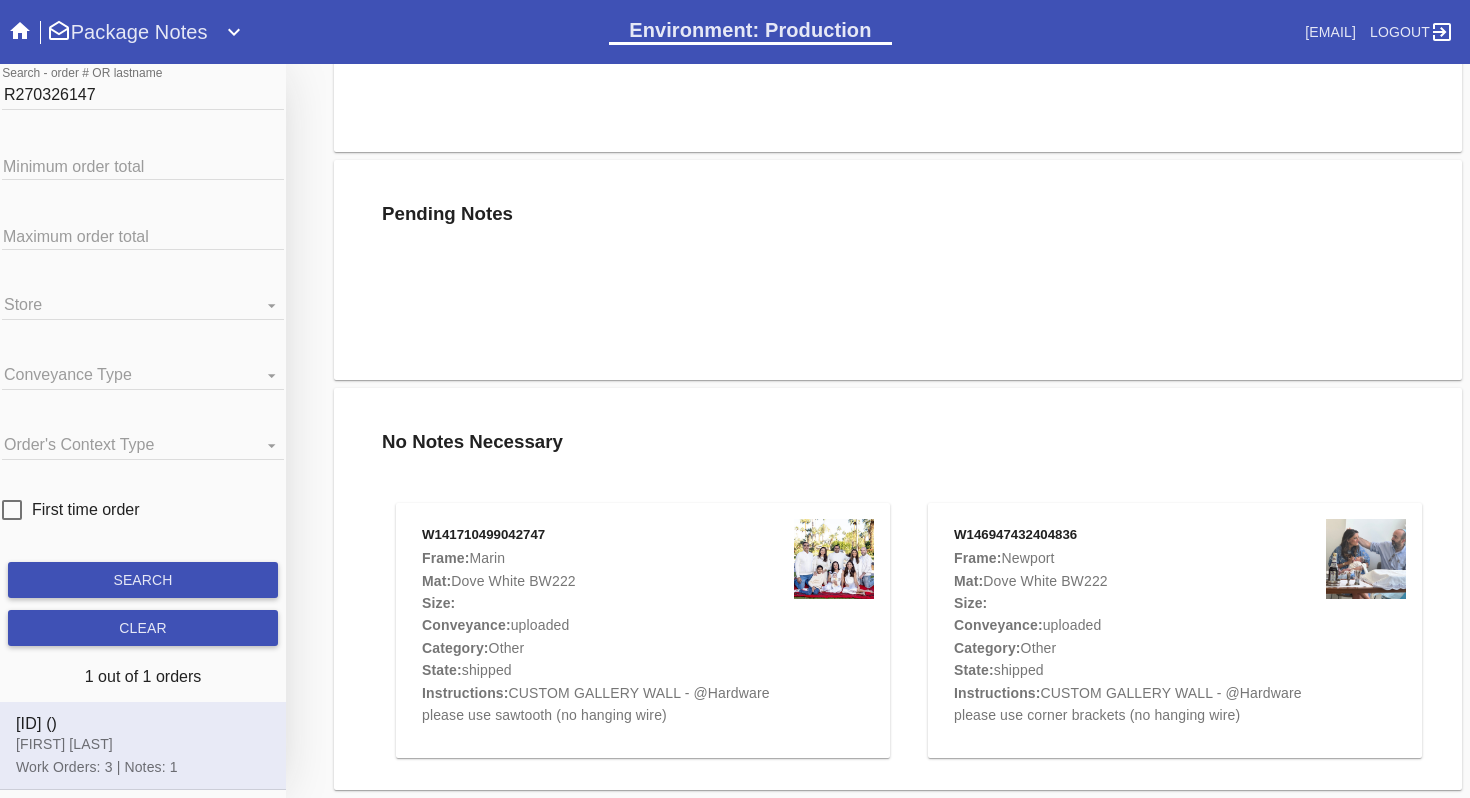 click on "Size:" 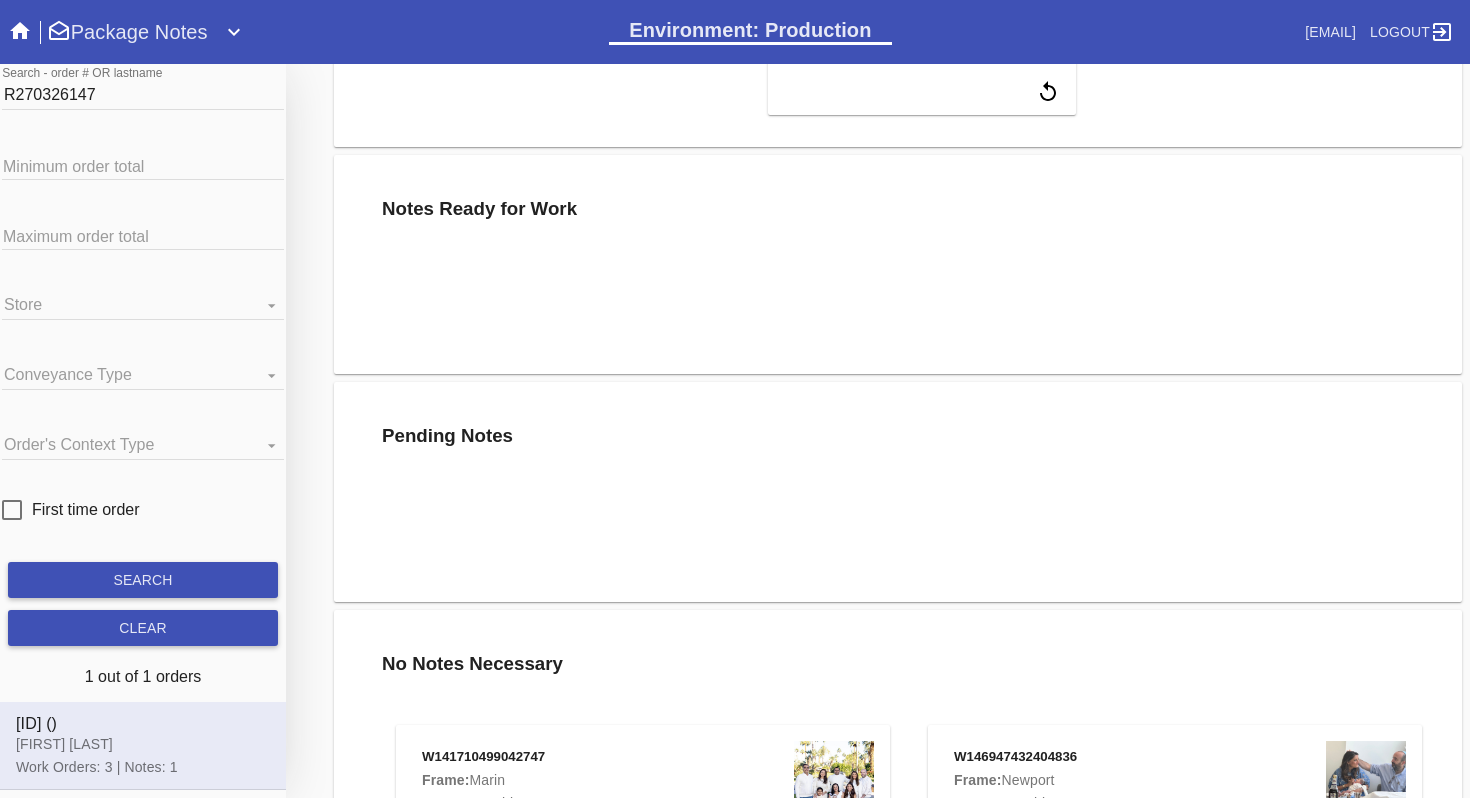 scroll, scrollTop: 0, scrollLeft: 0, axis: both 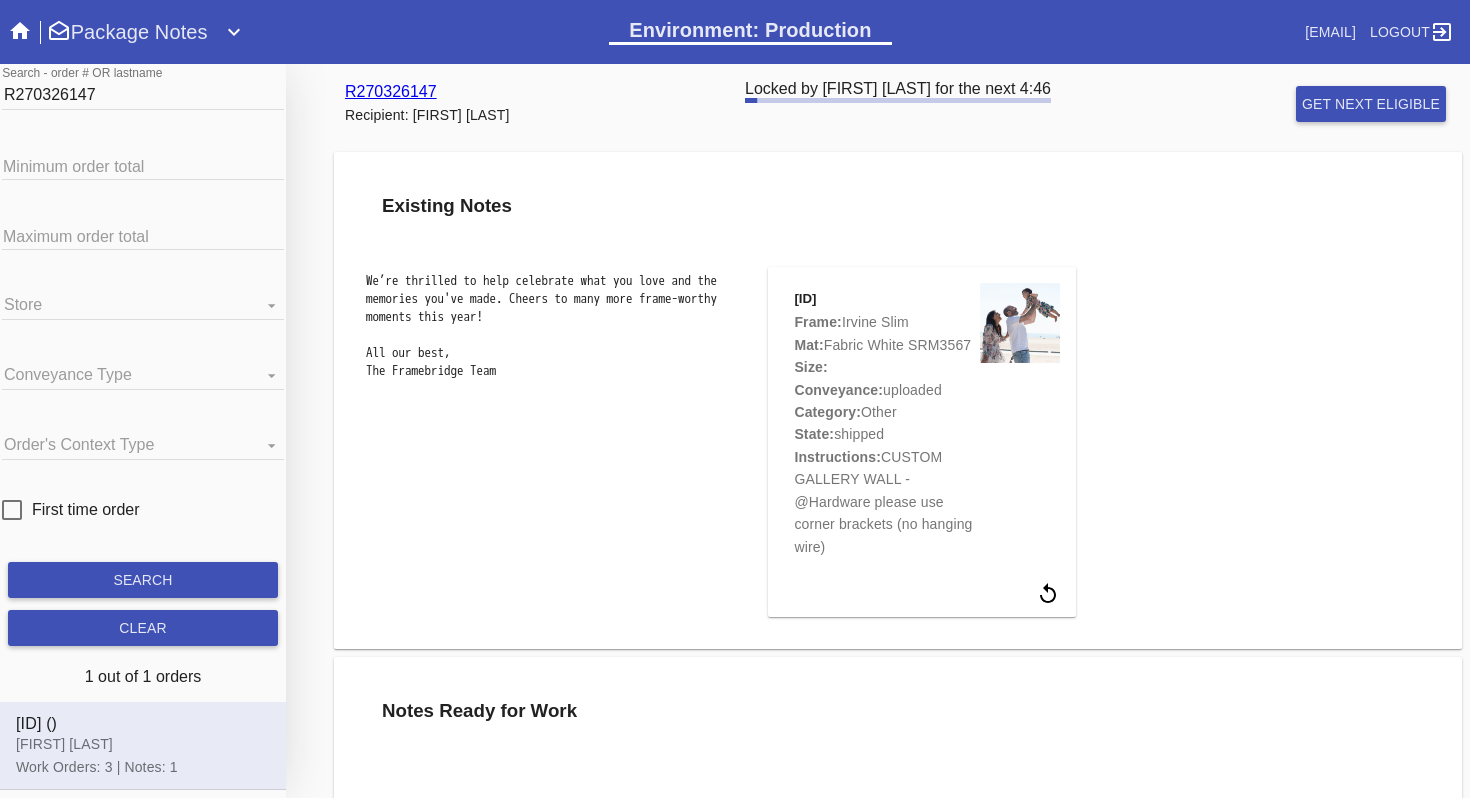 click on "We’re thrilled to help celebrate what you love and the memories you've made. Cheers to many more frame-worthy moments this year!
All our best,
The Framebridge Team" 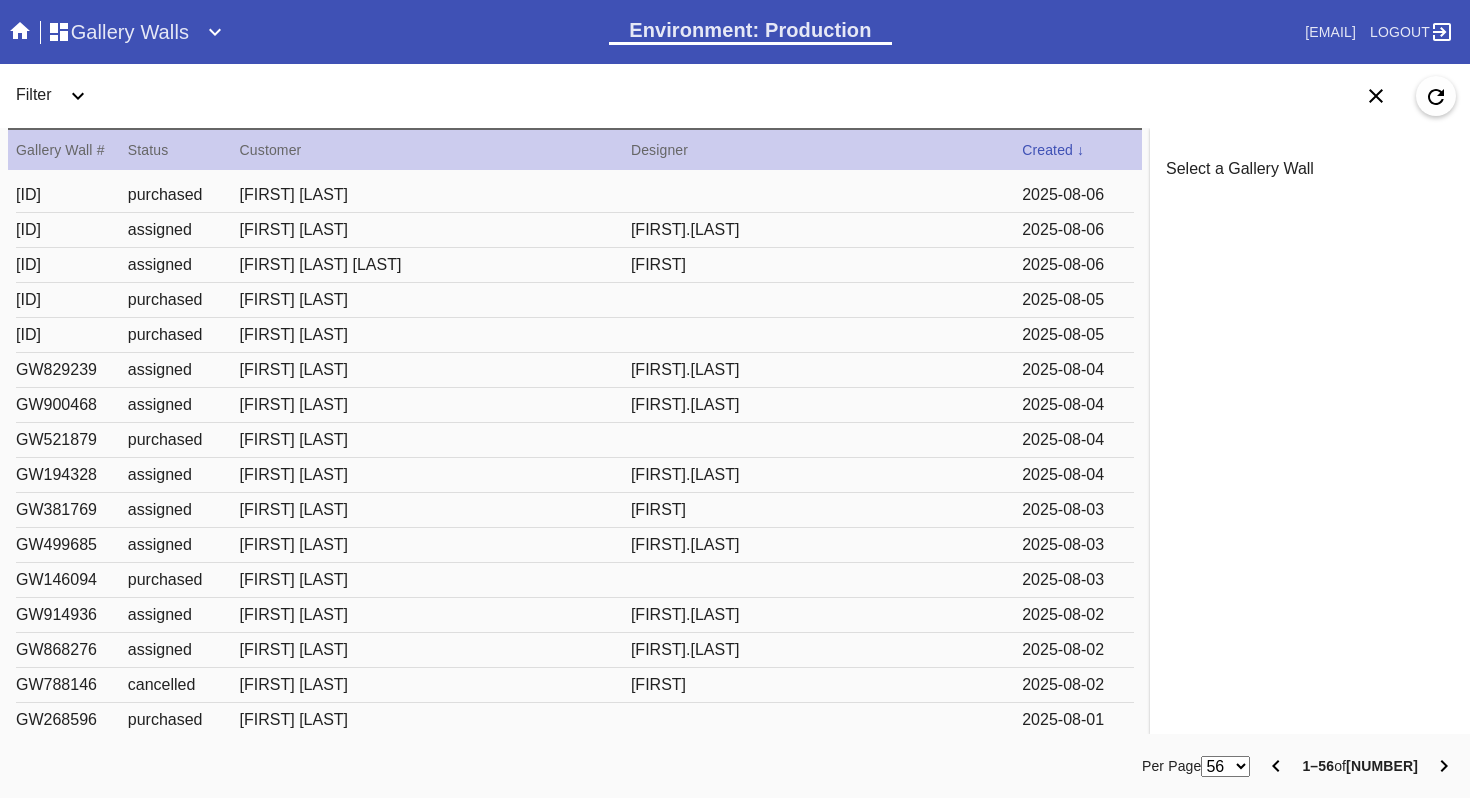 scroll, scrollTop: 0, scrollLeft: 0, axis: both 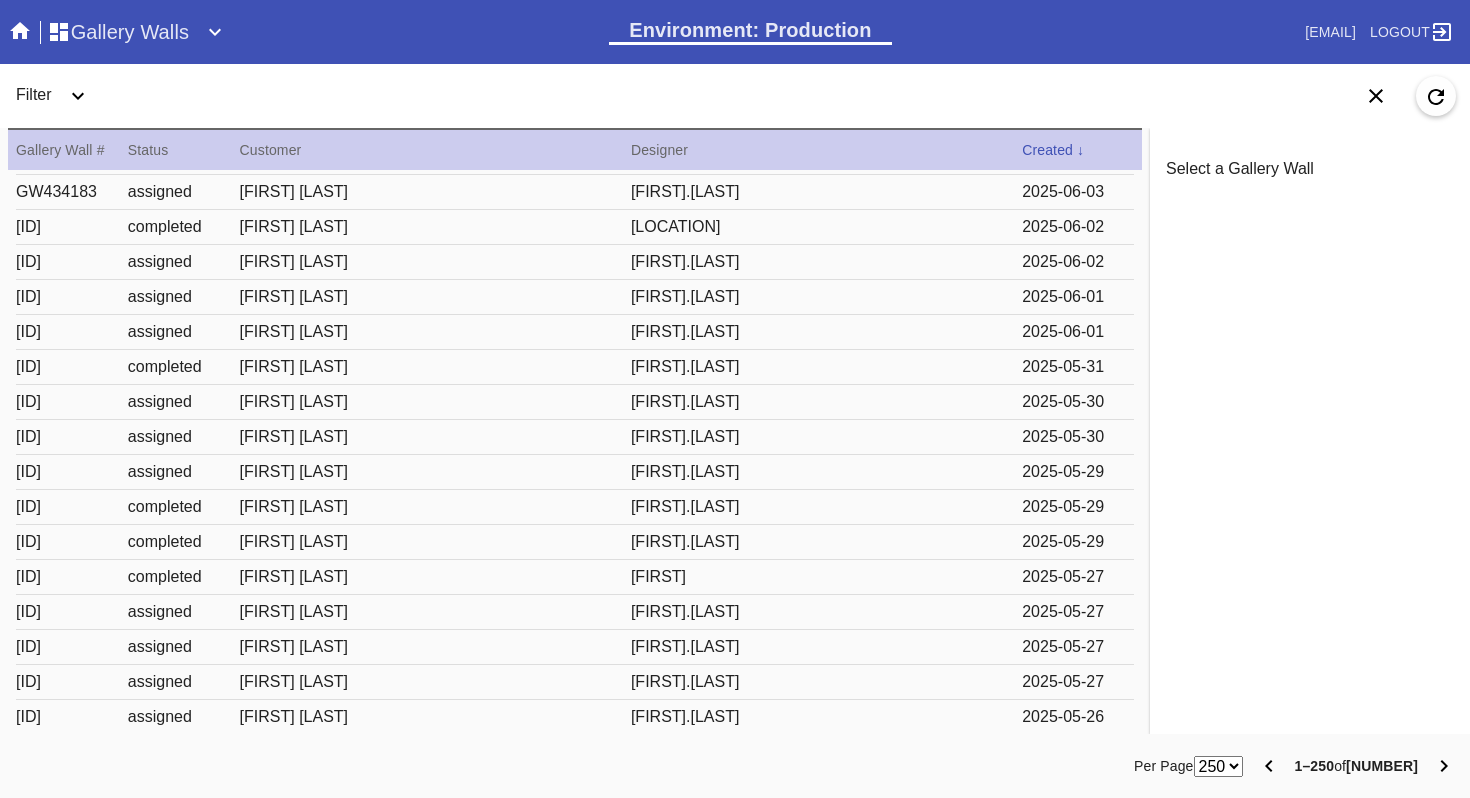 click on "[FIRST].[LAST]" at bounding box center (826, 262) 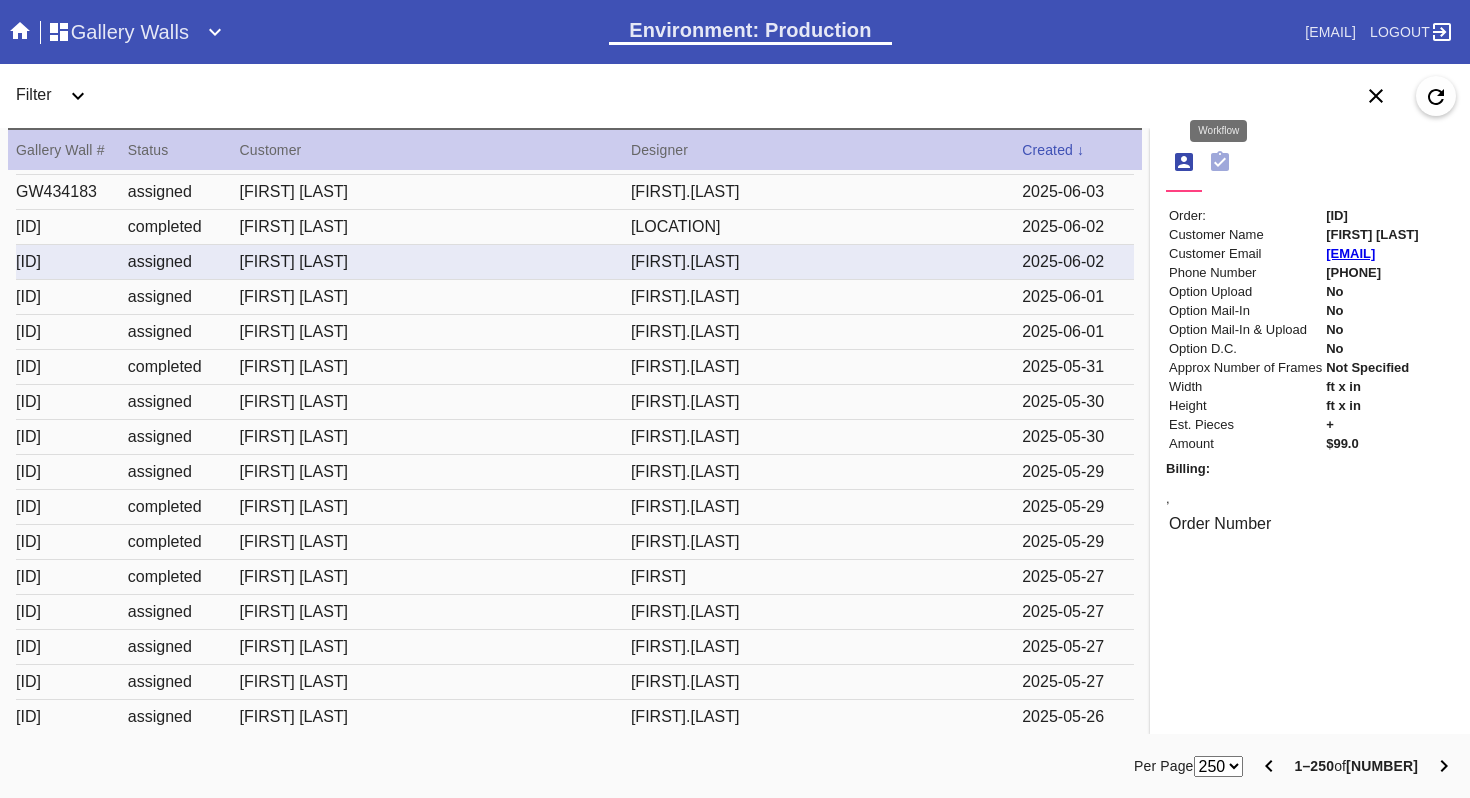 click 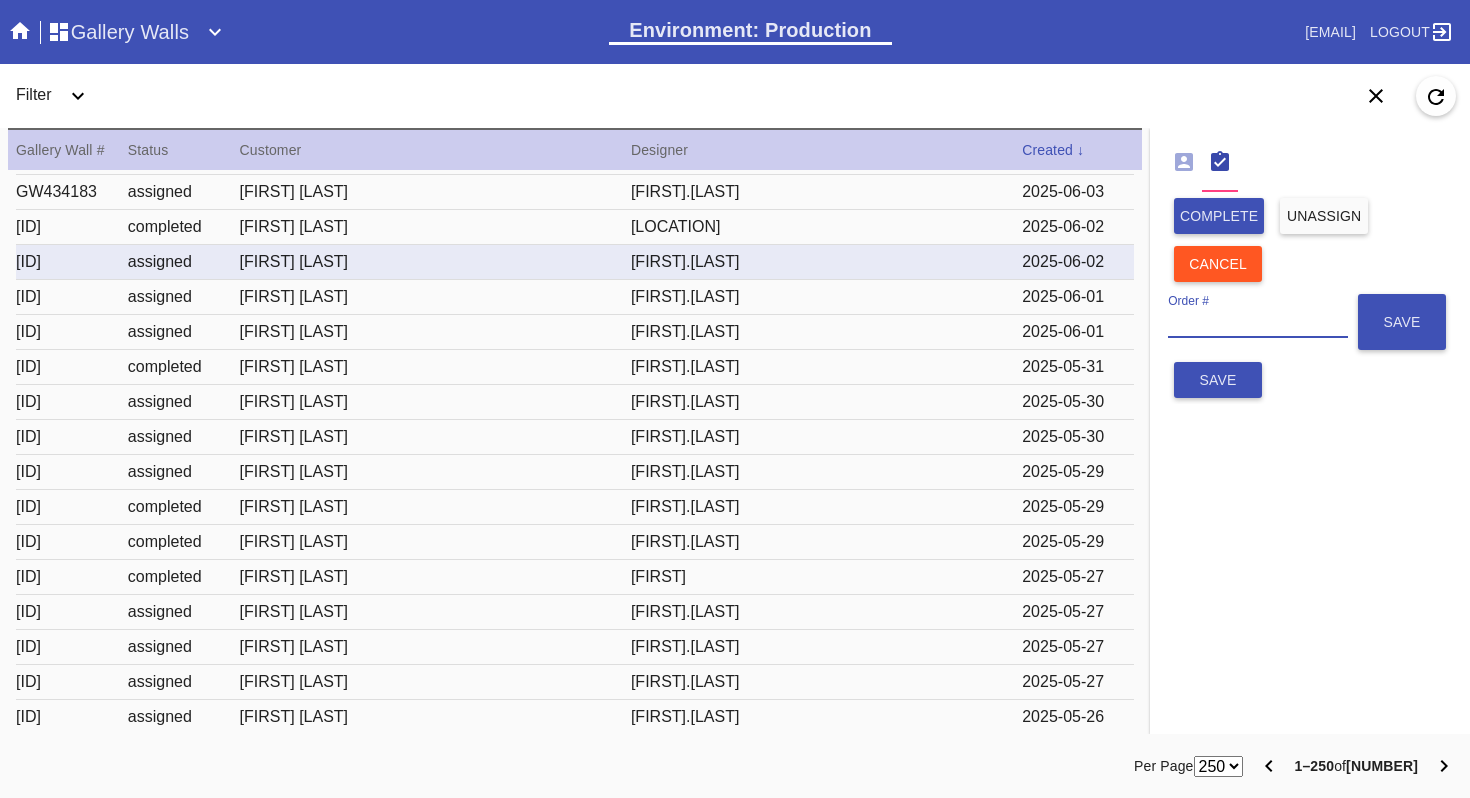 click on "Order #" at bounding box center (1258, 323) 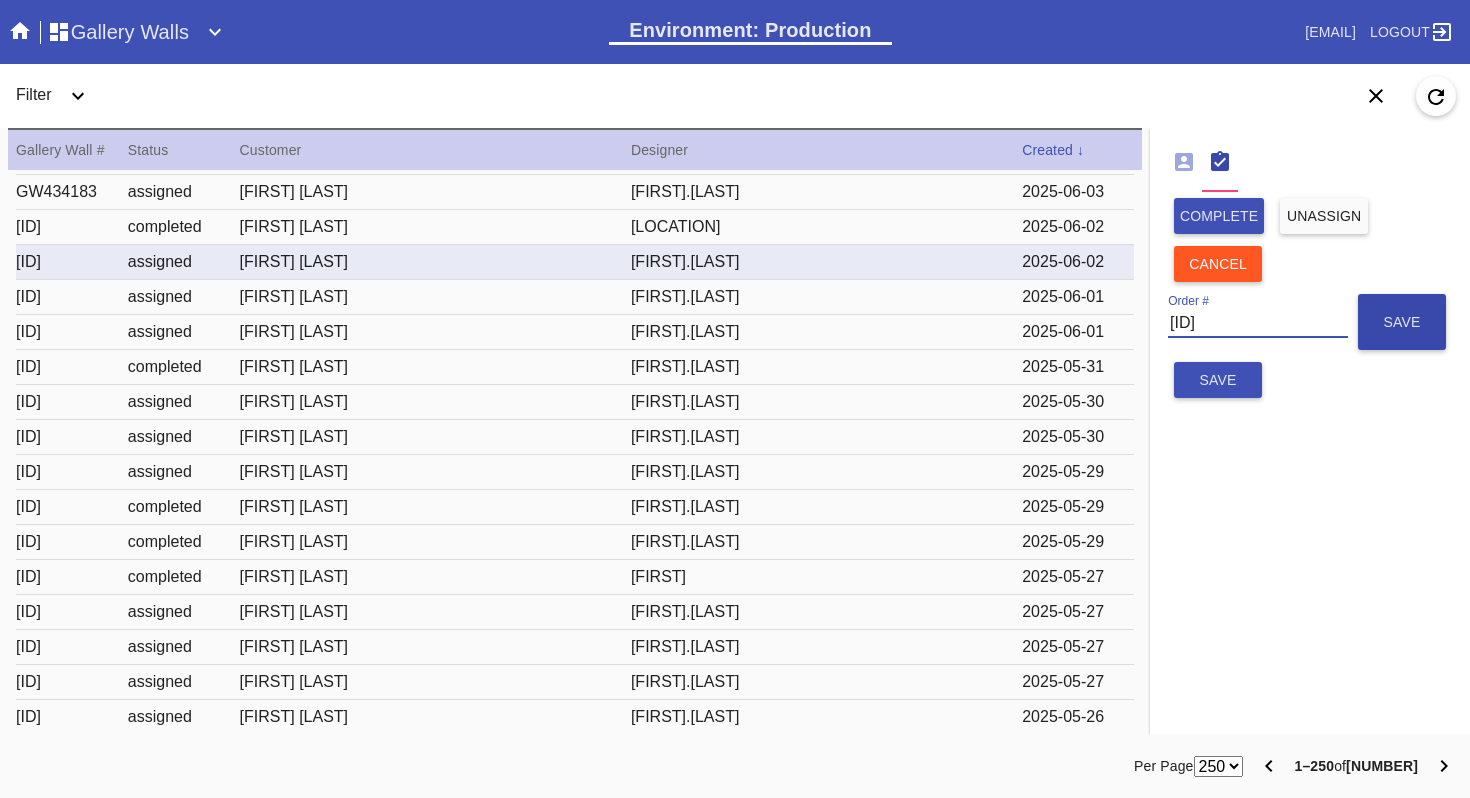type on "R035760051" 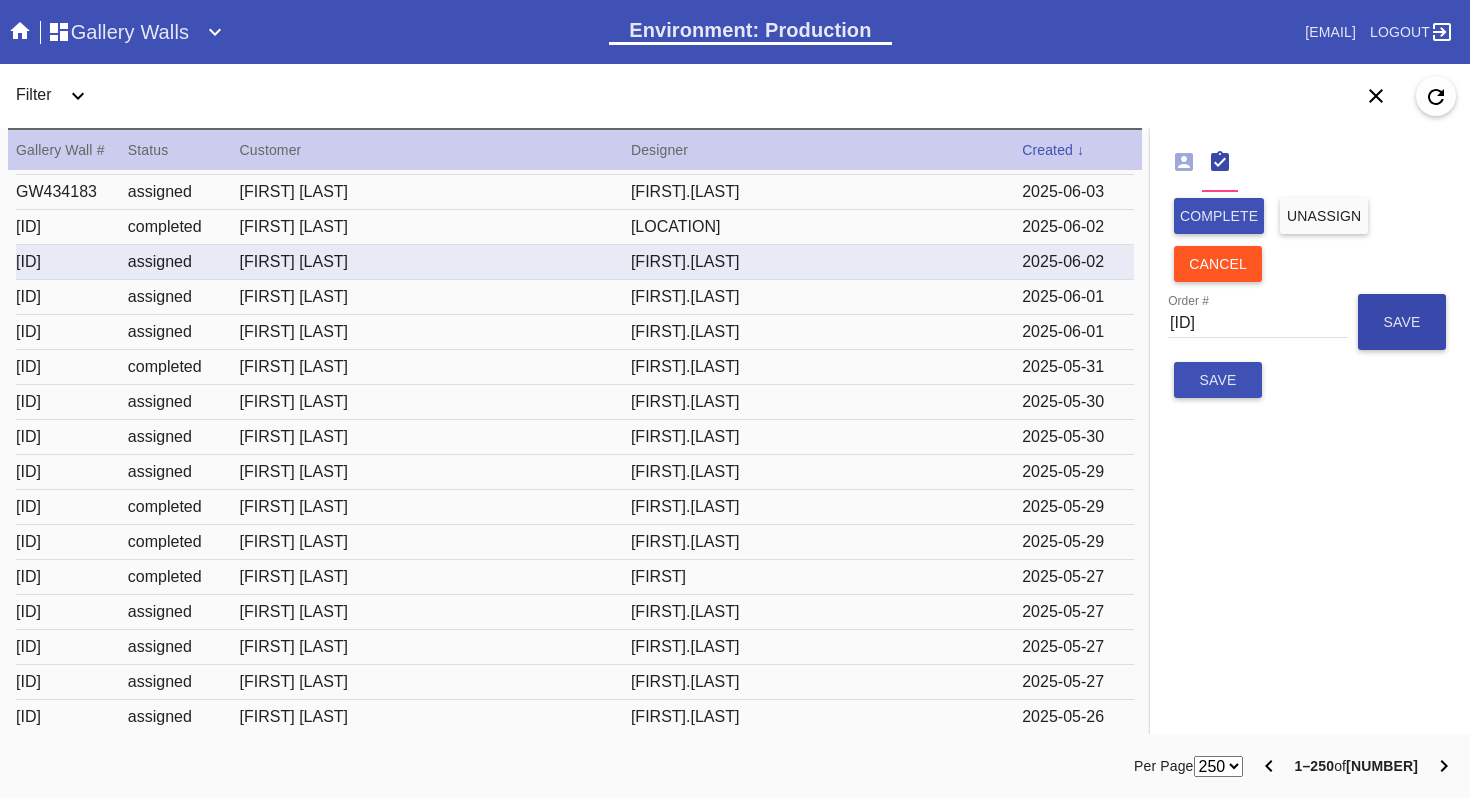 click on "Save" at bounding box center [1402, 322] 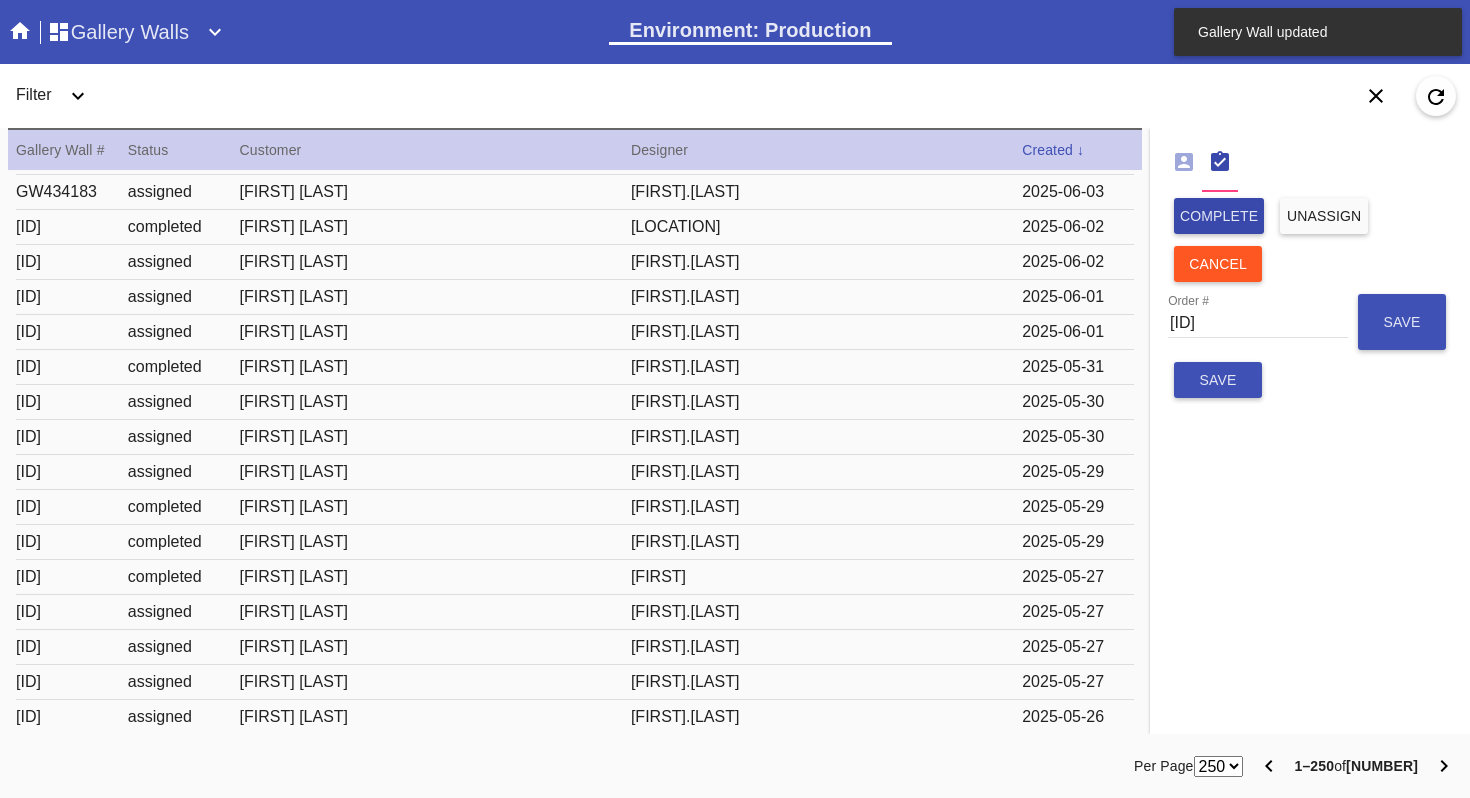 click on "complete" at bounding box center (1219, 216) 